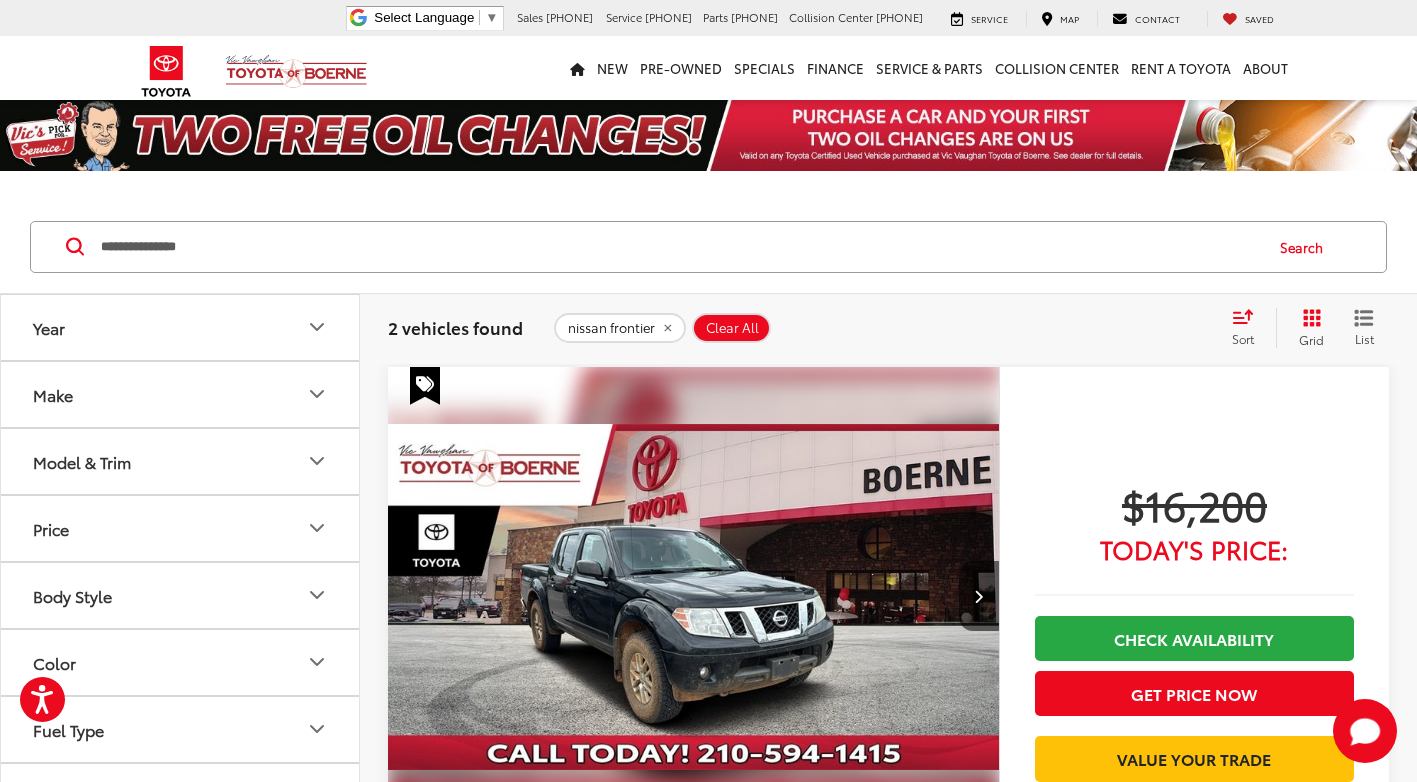 scroll, scrollTop: 458, scrollLeft: 0, axis: vertical 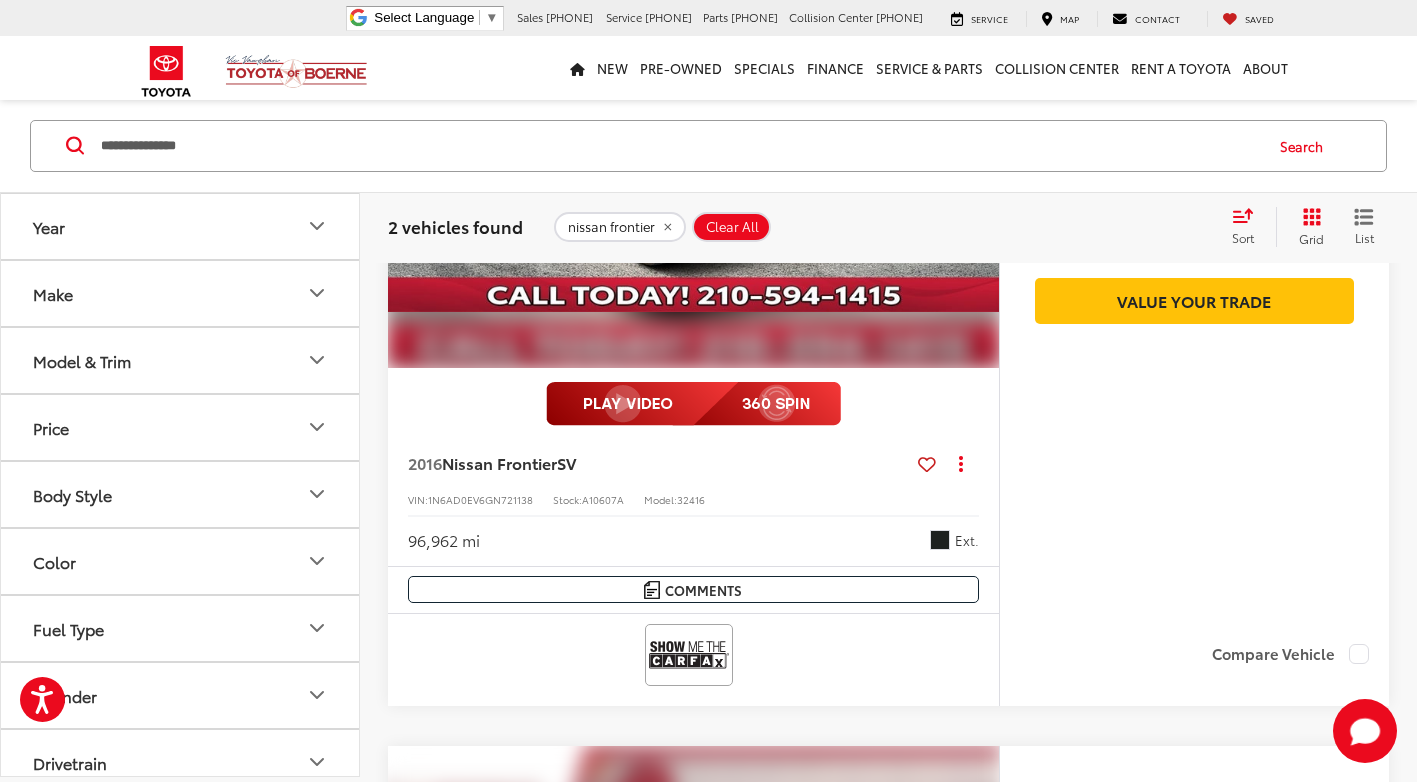 click on "**********" at bounding box center (680, 146) 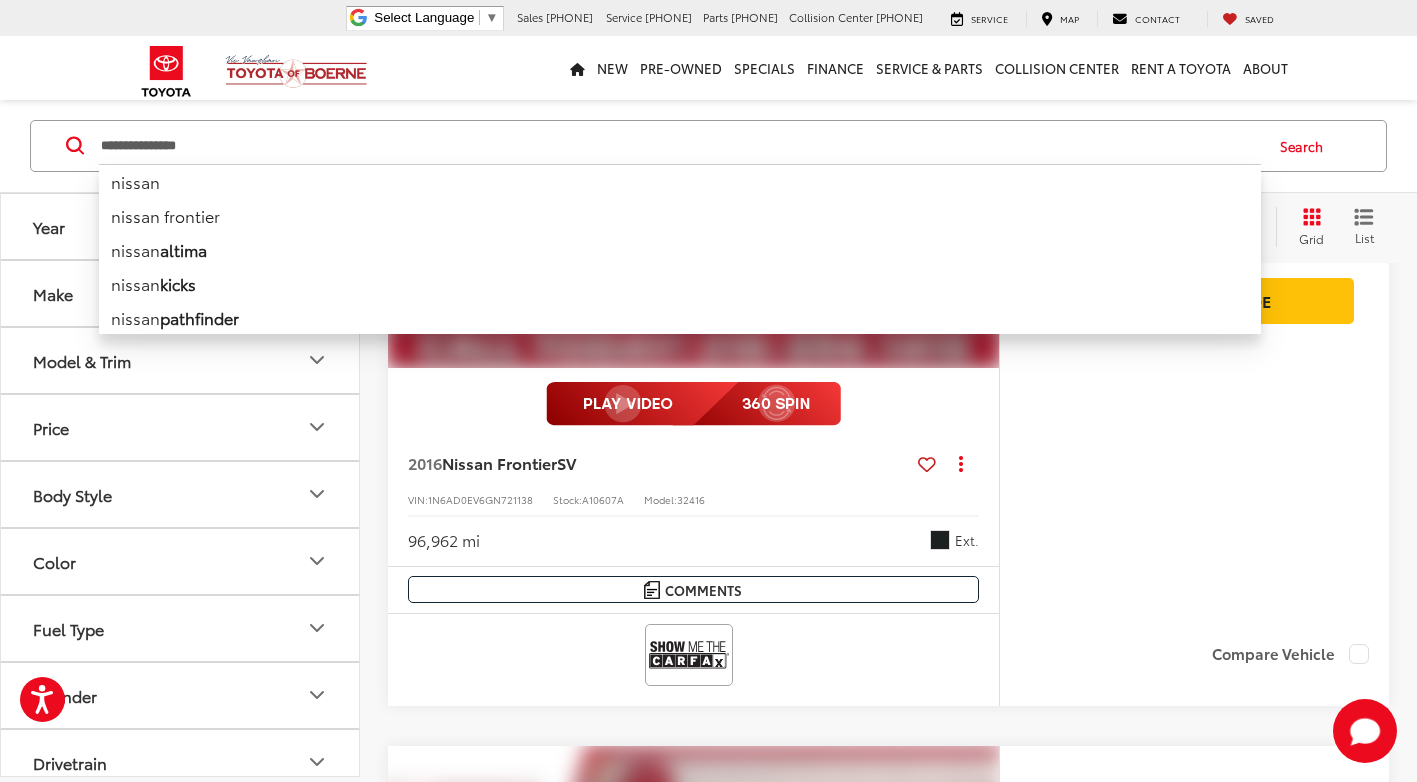 click on "**********" at bounding box center [680, 146] 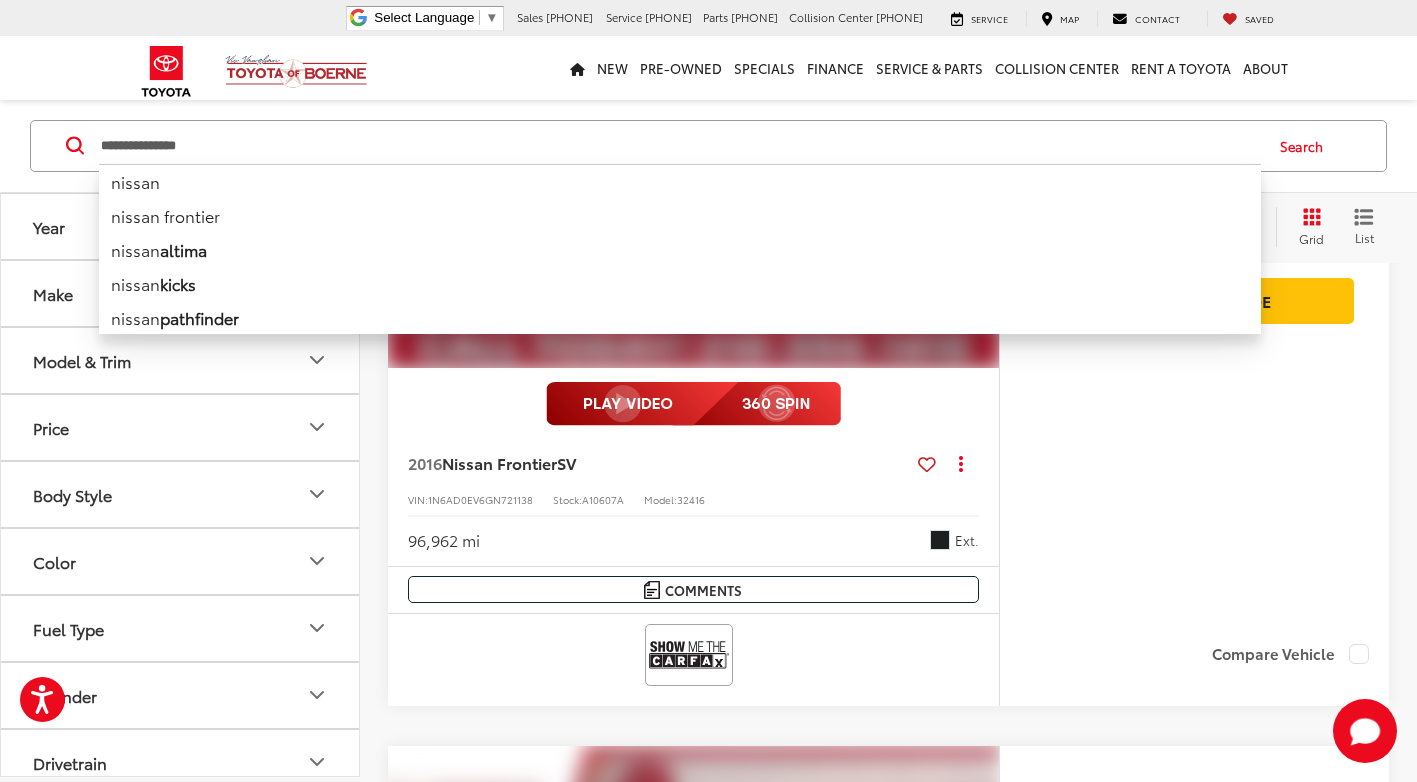 paste 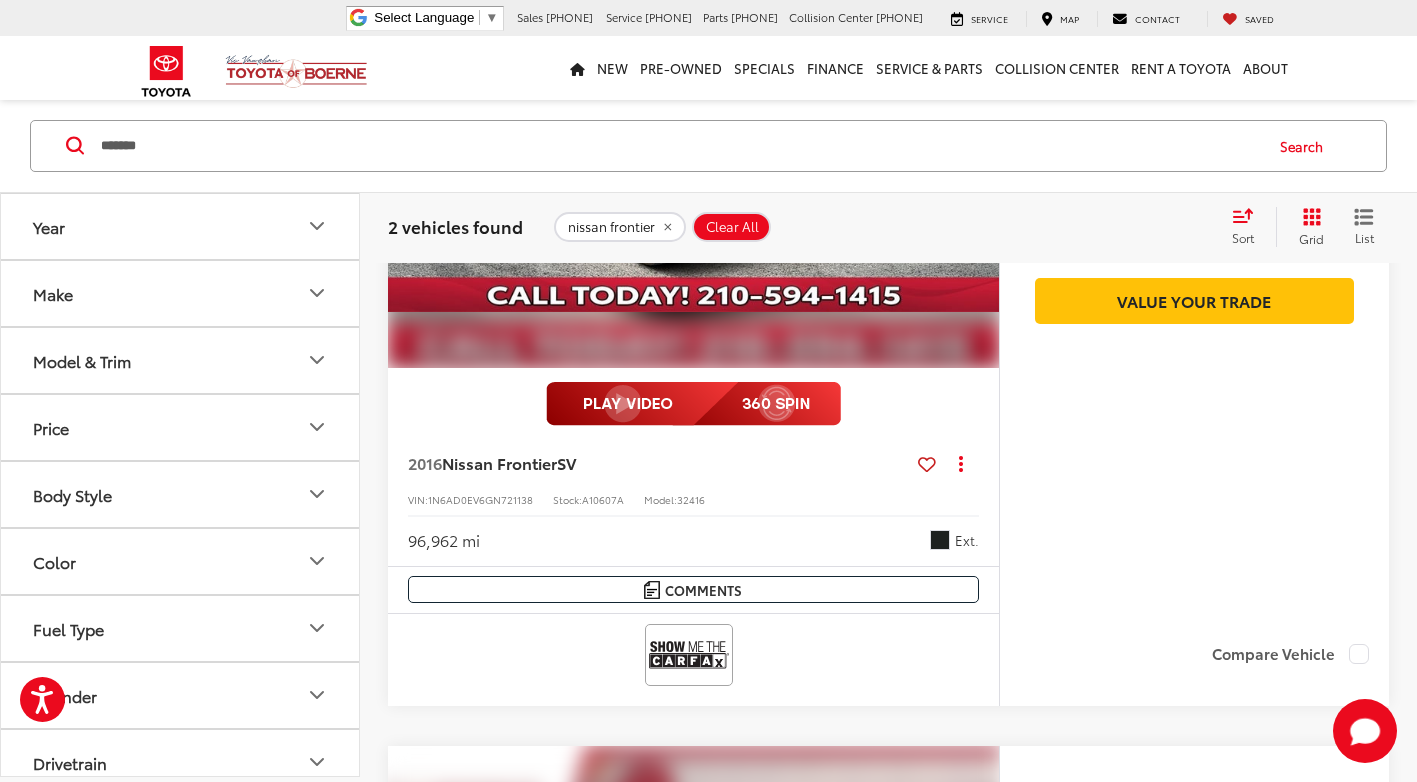 type on "*******" 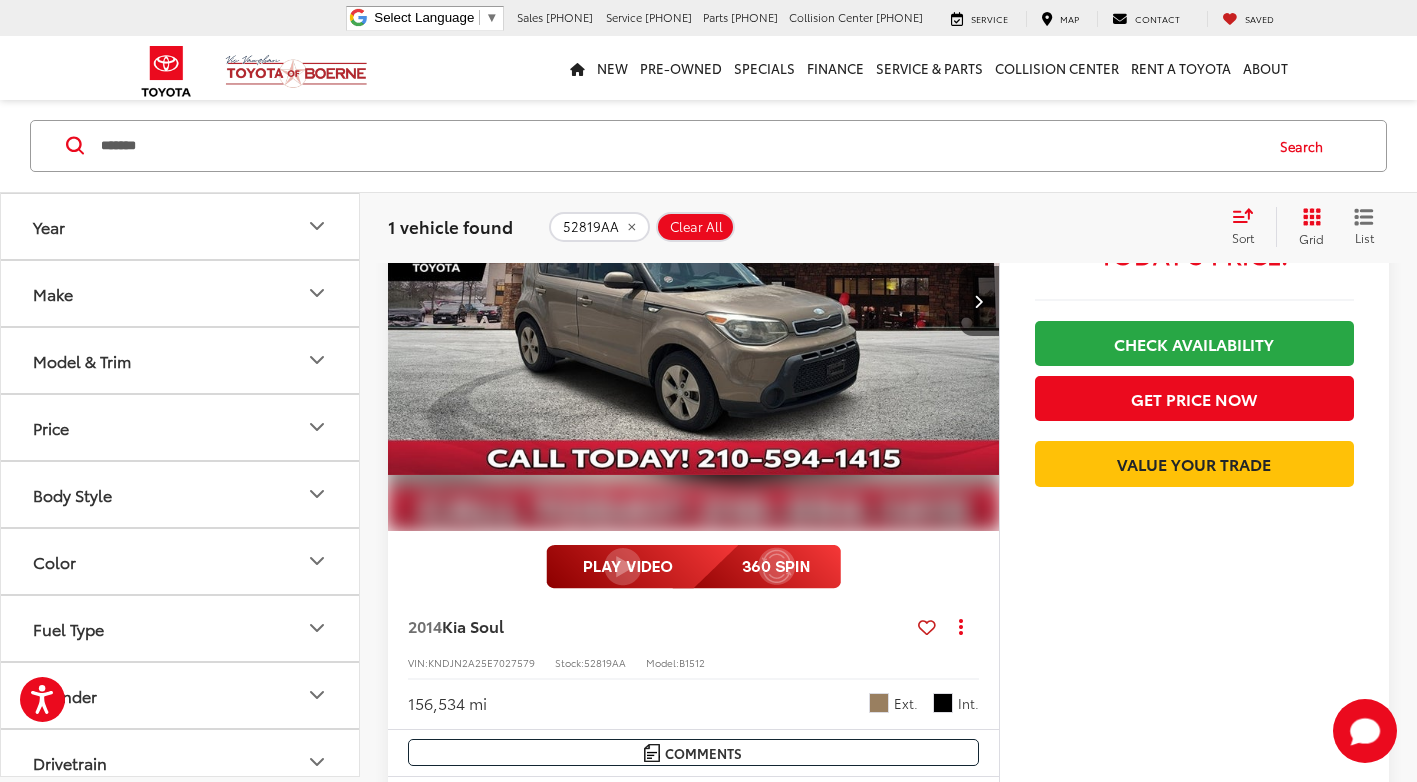 scroll, scrollTop: 1, scrollLeft: 0, axis: vertical 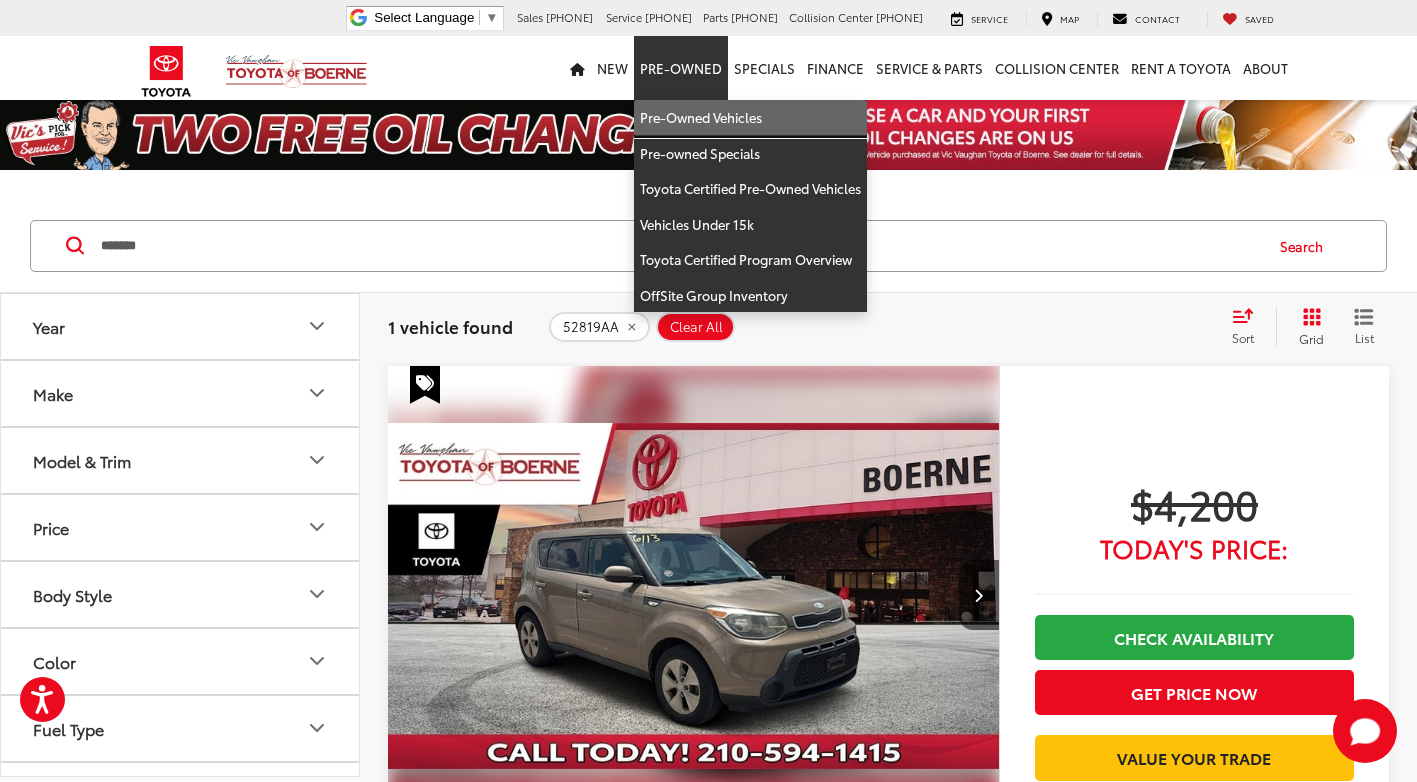click on "Pre-Owned Vehicles" at bounding box center [750, 118] 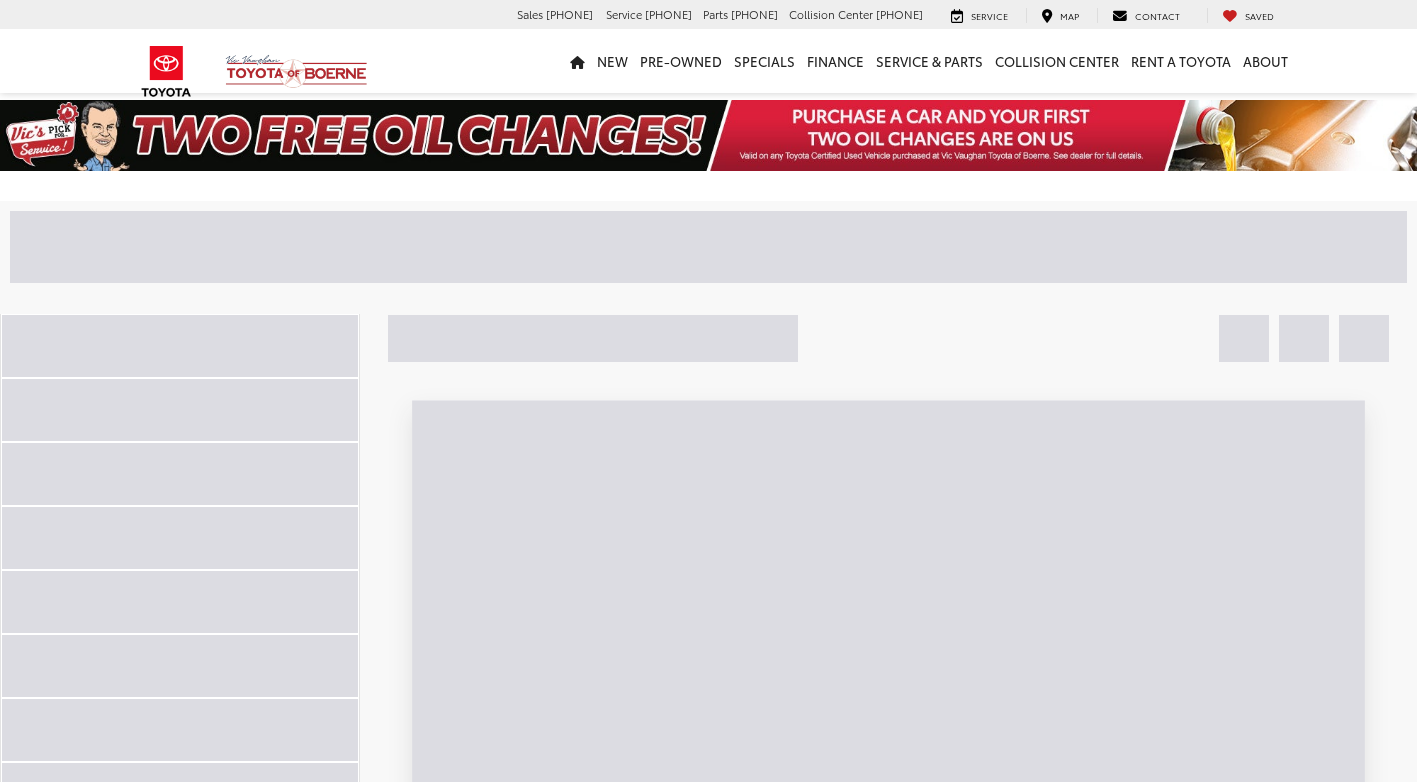 scroll, scrollTop: 0, scrollLeft: 0, axis: both 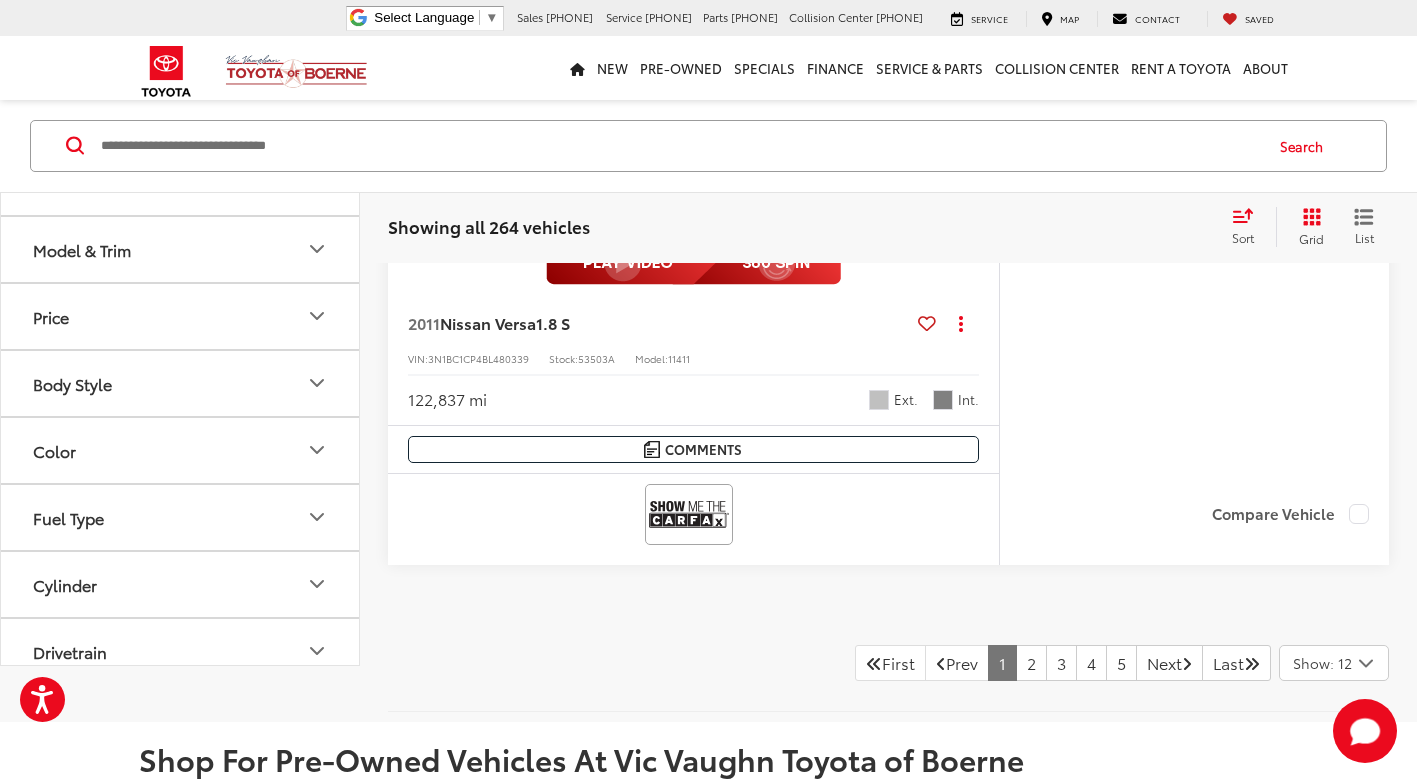 click at bounding box center (680, 146) 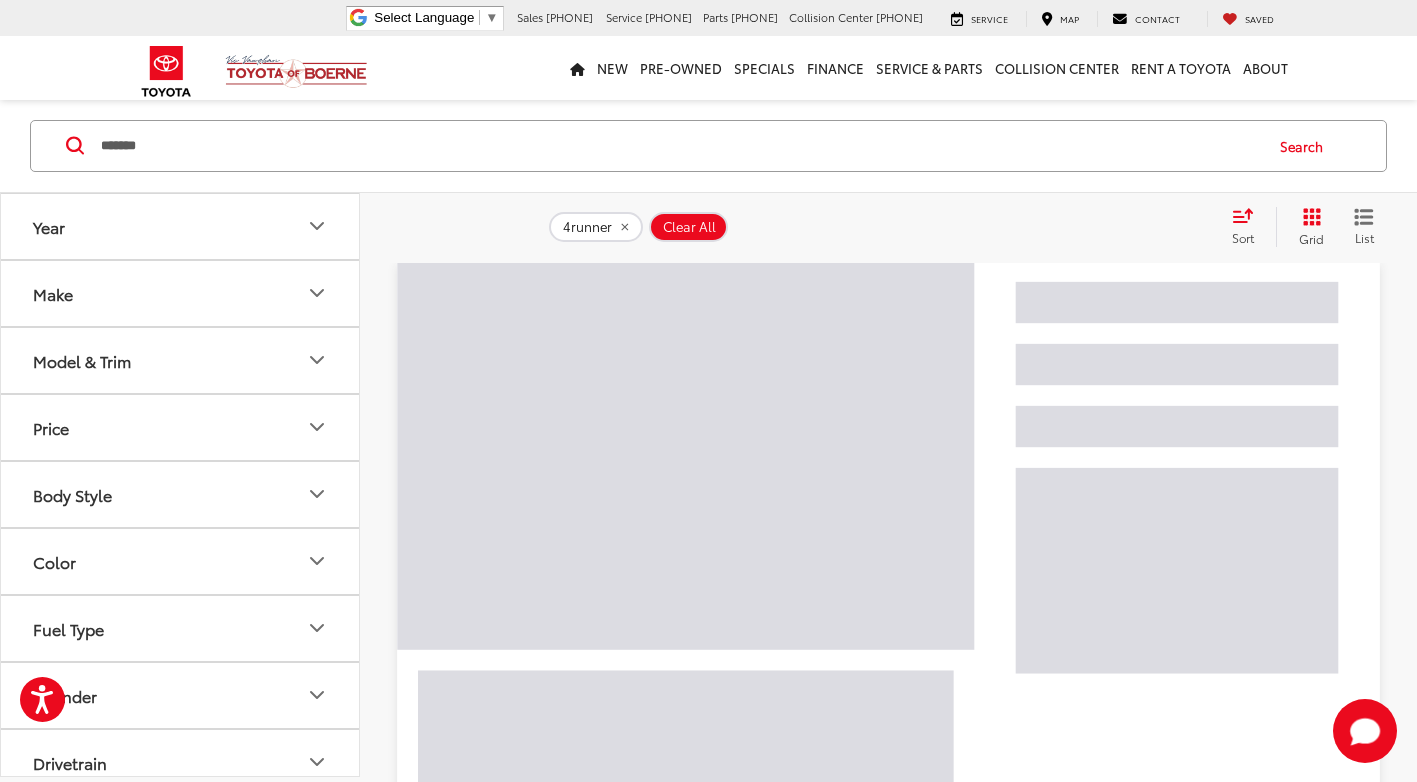 scroll, scrollTop: 101, scrollLeft: 0, axis: vertical 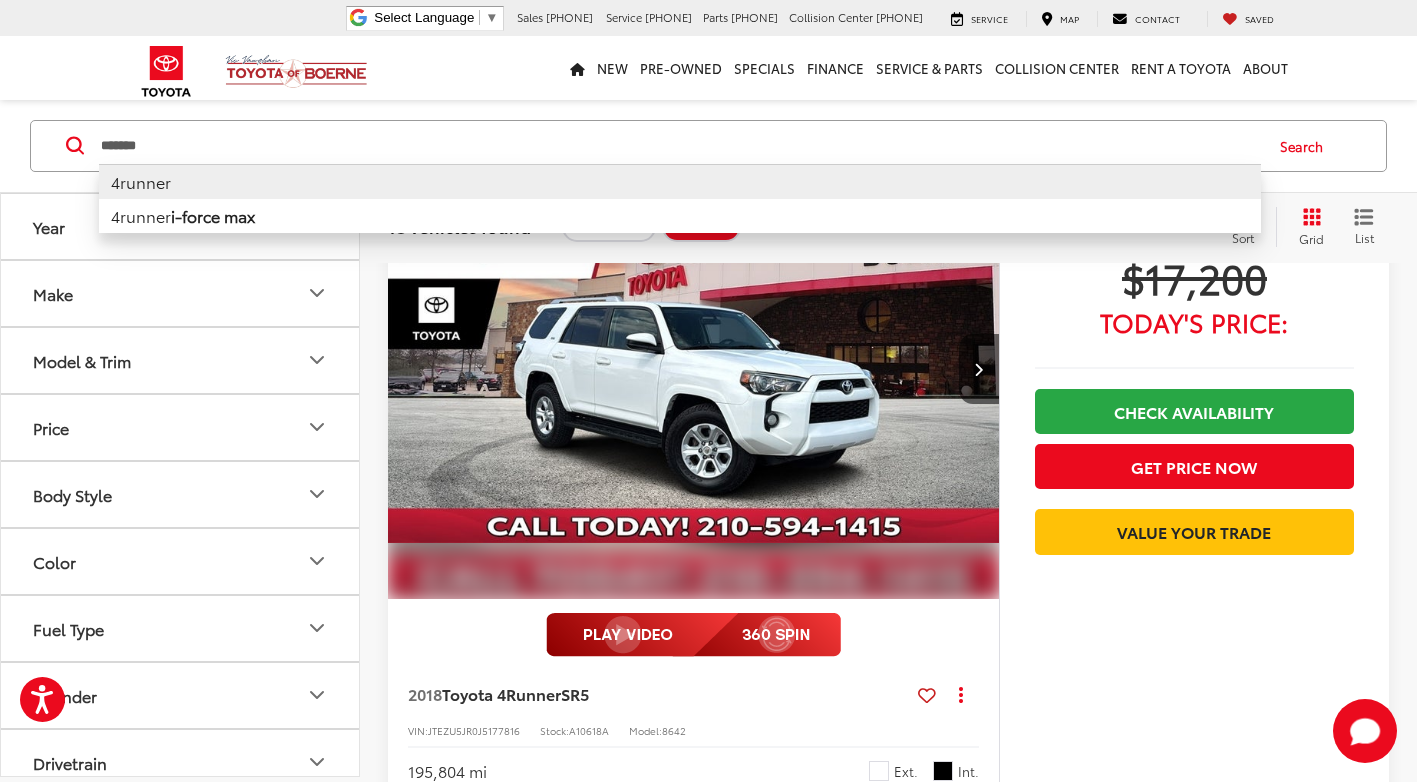 drag, startPoint x: 374, startPoint y: 118, endPoint x: 340, endPoint y: 165, distance: 58.00862 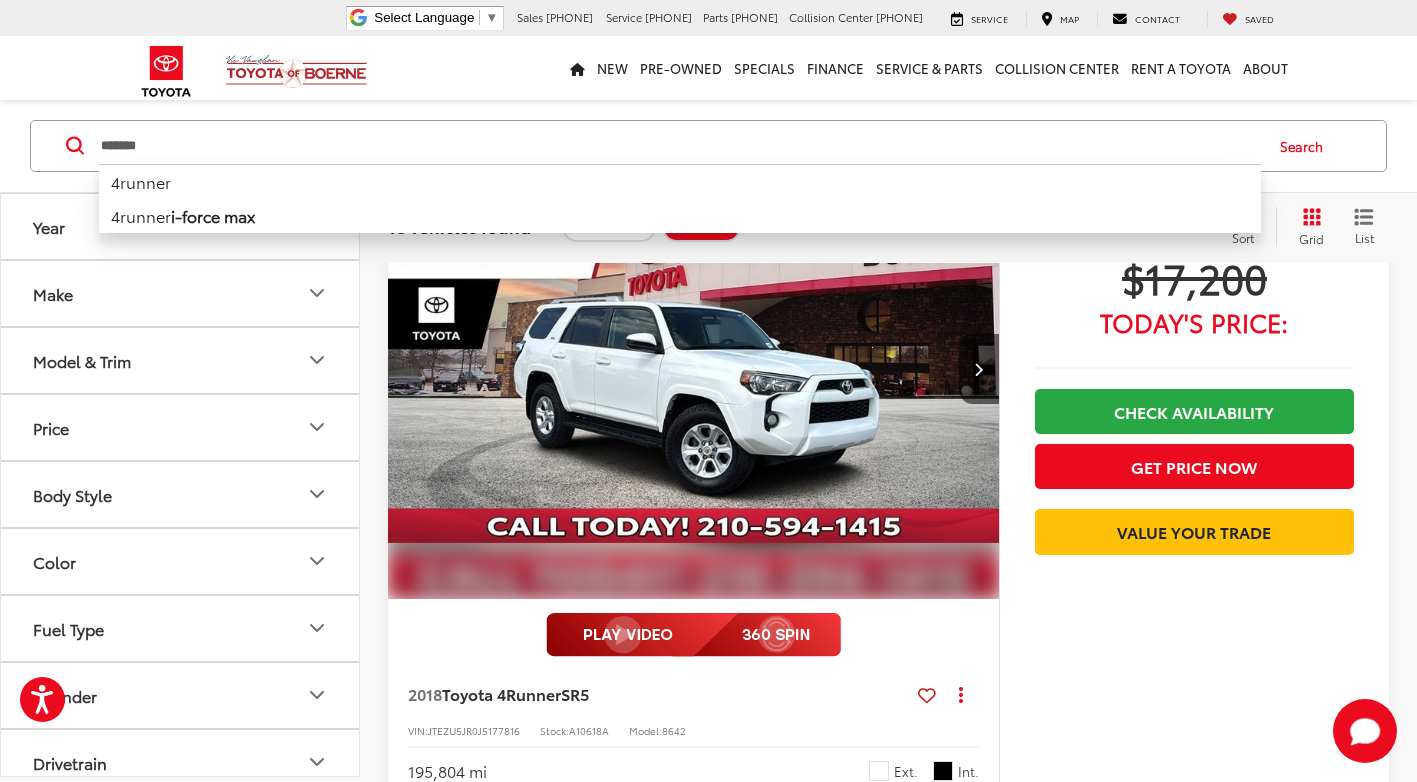drag, startPoint x: 248, startPoint y: 140, endPoint x: 0, endPoint y: 153, distance: 248.34048 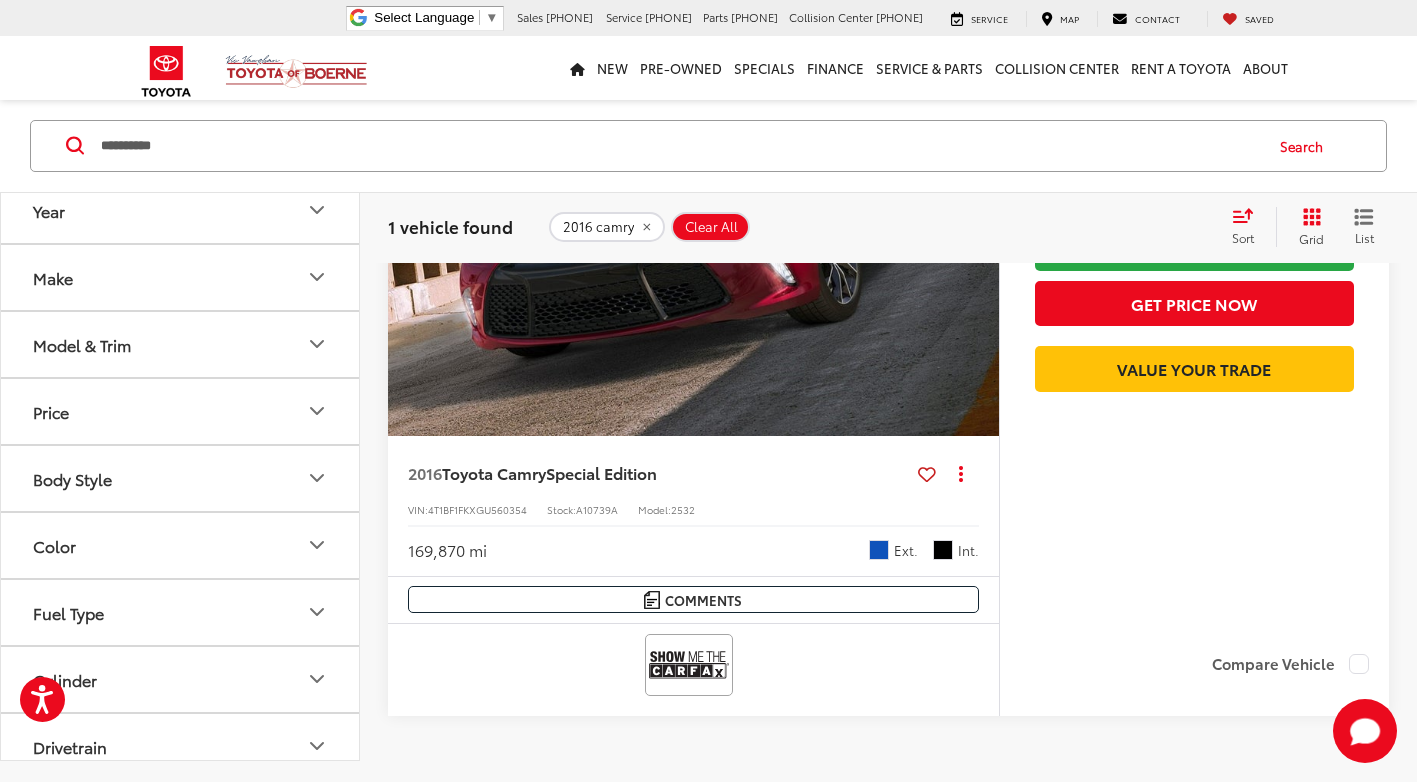 scroll, scrollTop: 401, scrollLeft: 0, axis: vertical 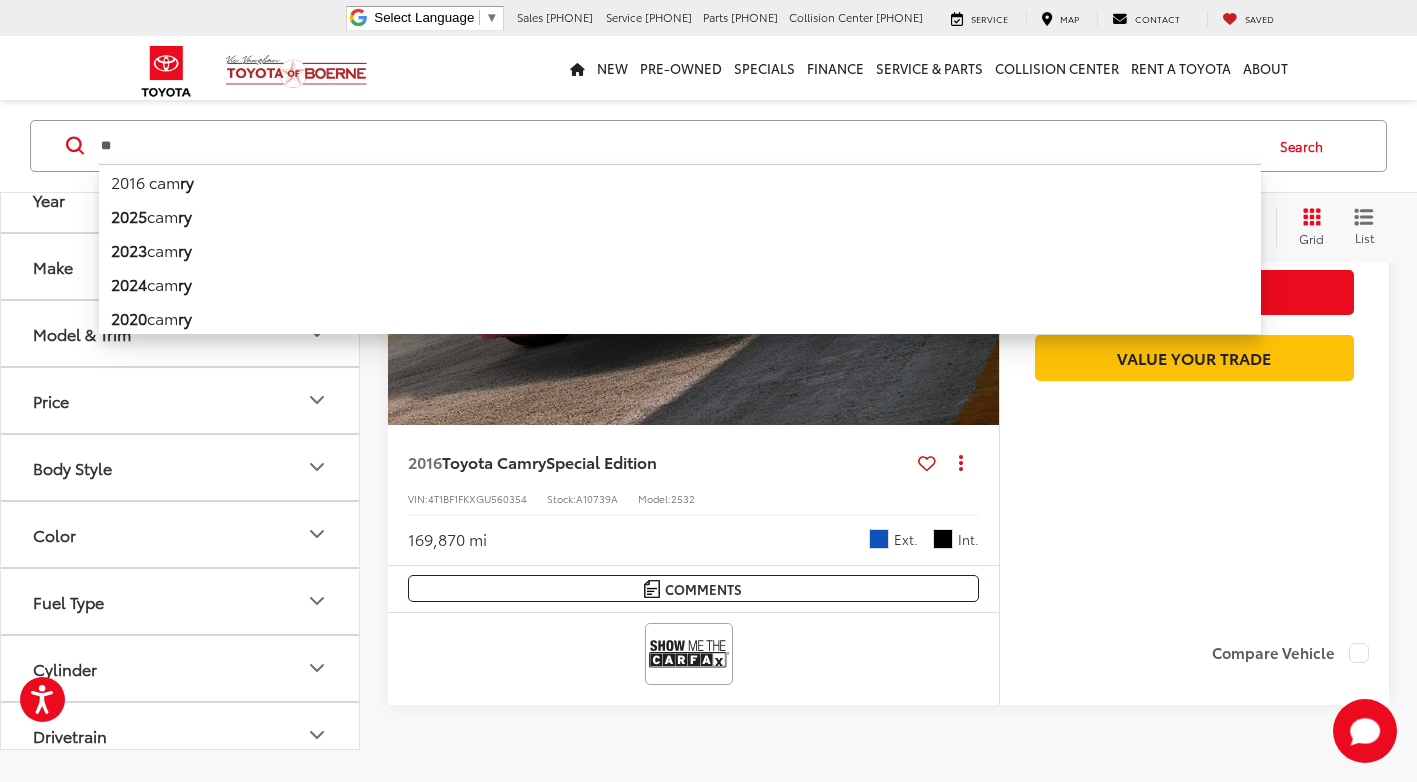 type on "*" 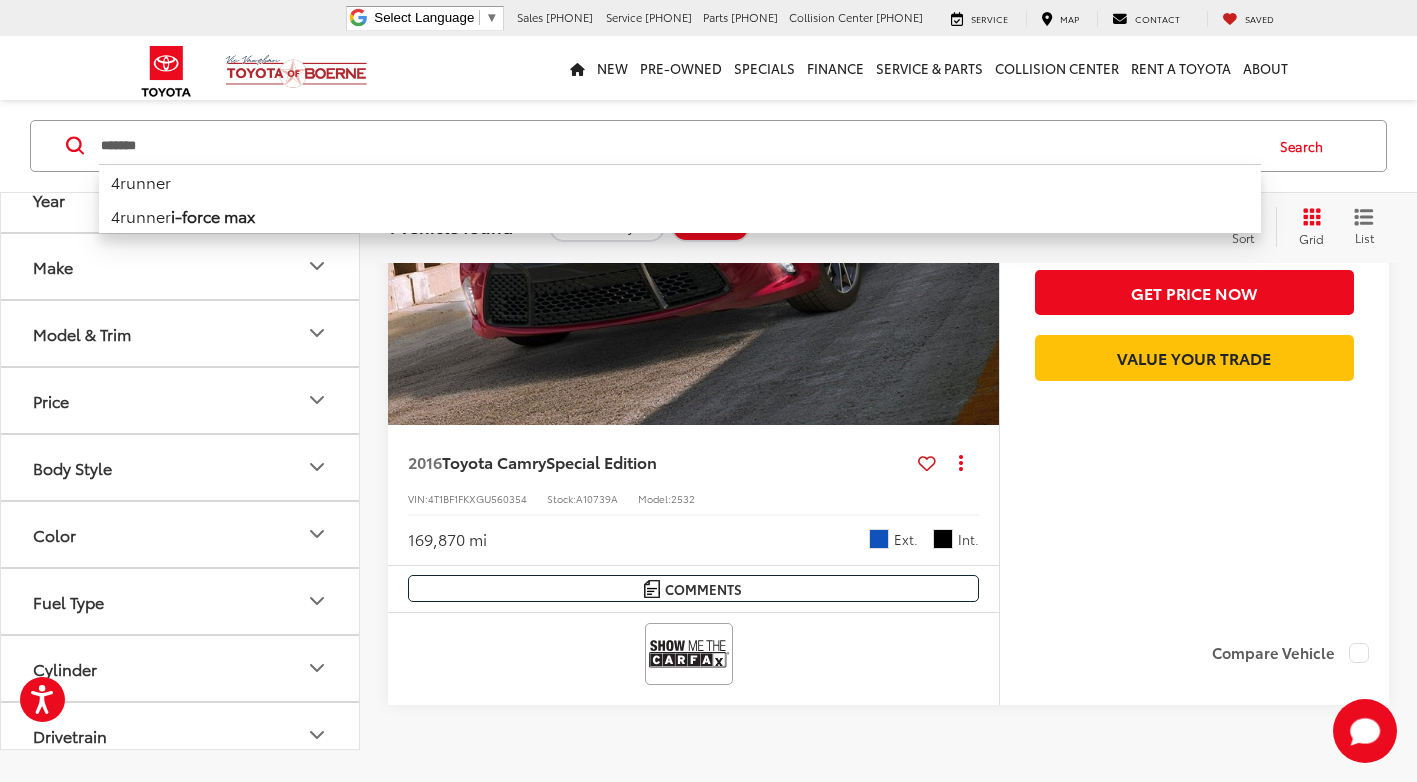 type on "*******" 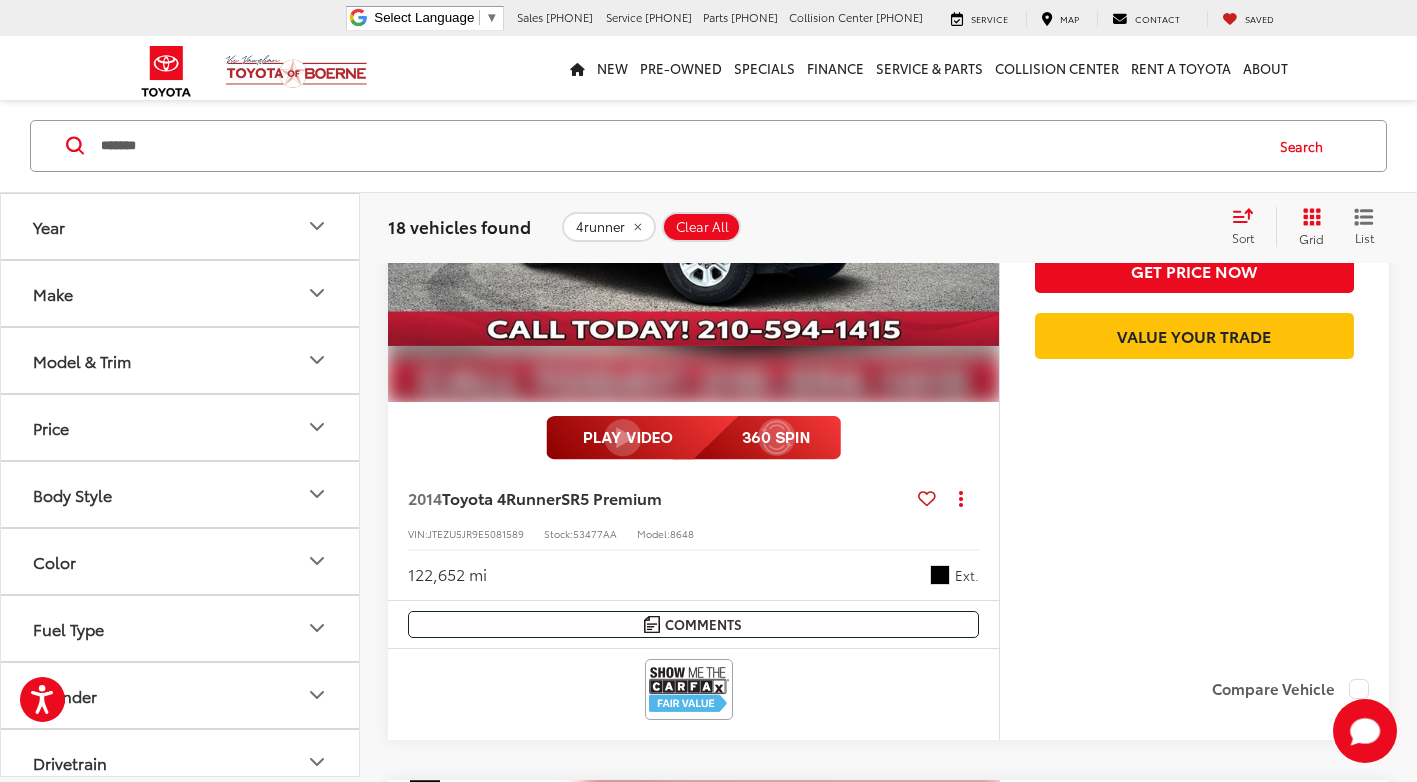 scroll, scrollTop: 1201, scrollLeft: 0, axis: vertical 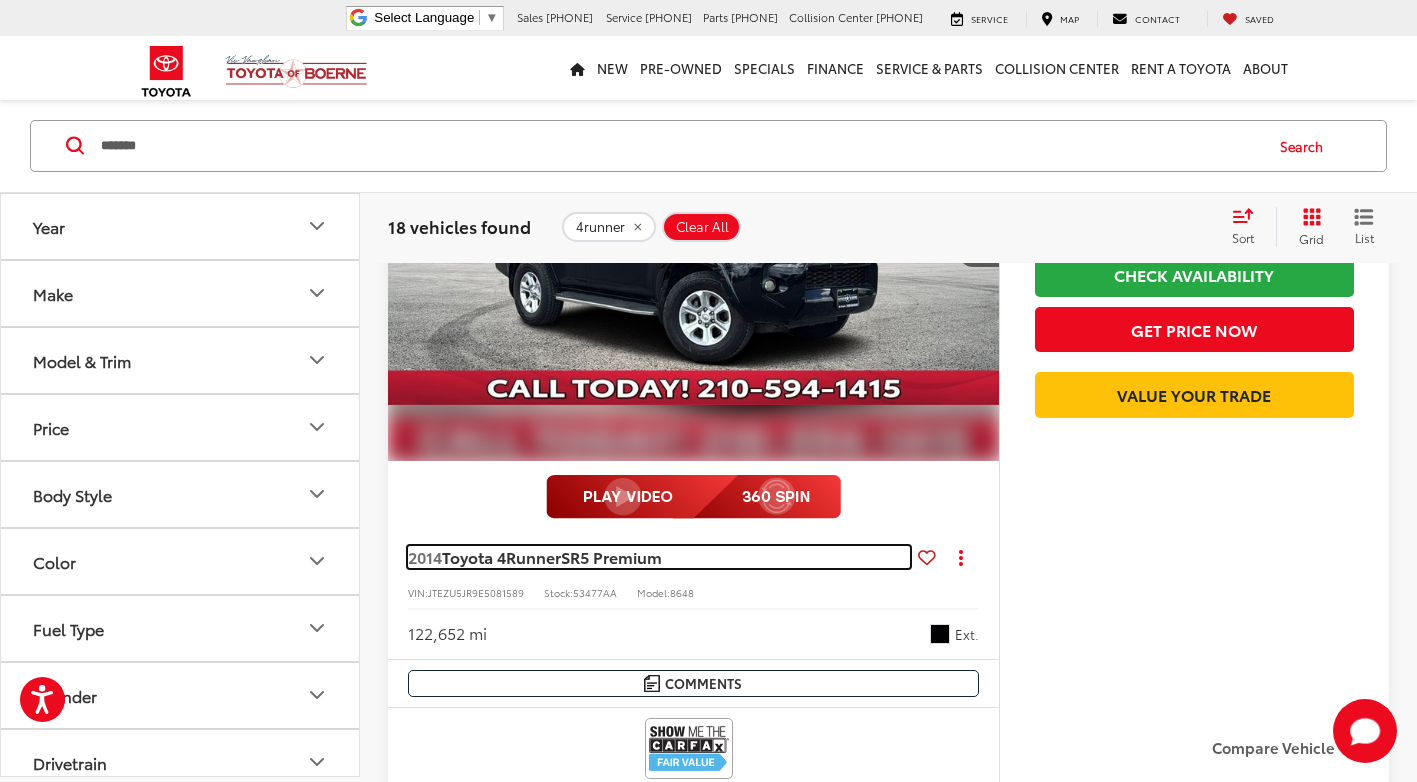 click on "Toyota 4Runner" at bounding box center (501, 556) 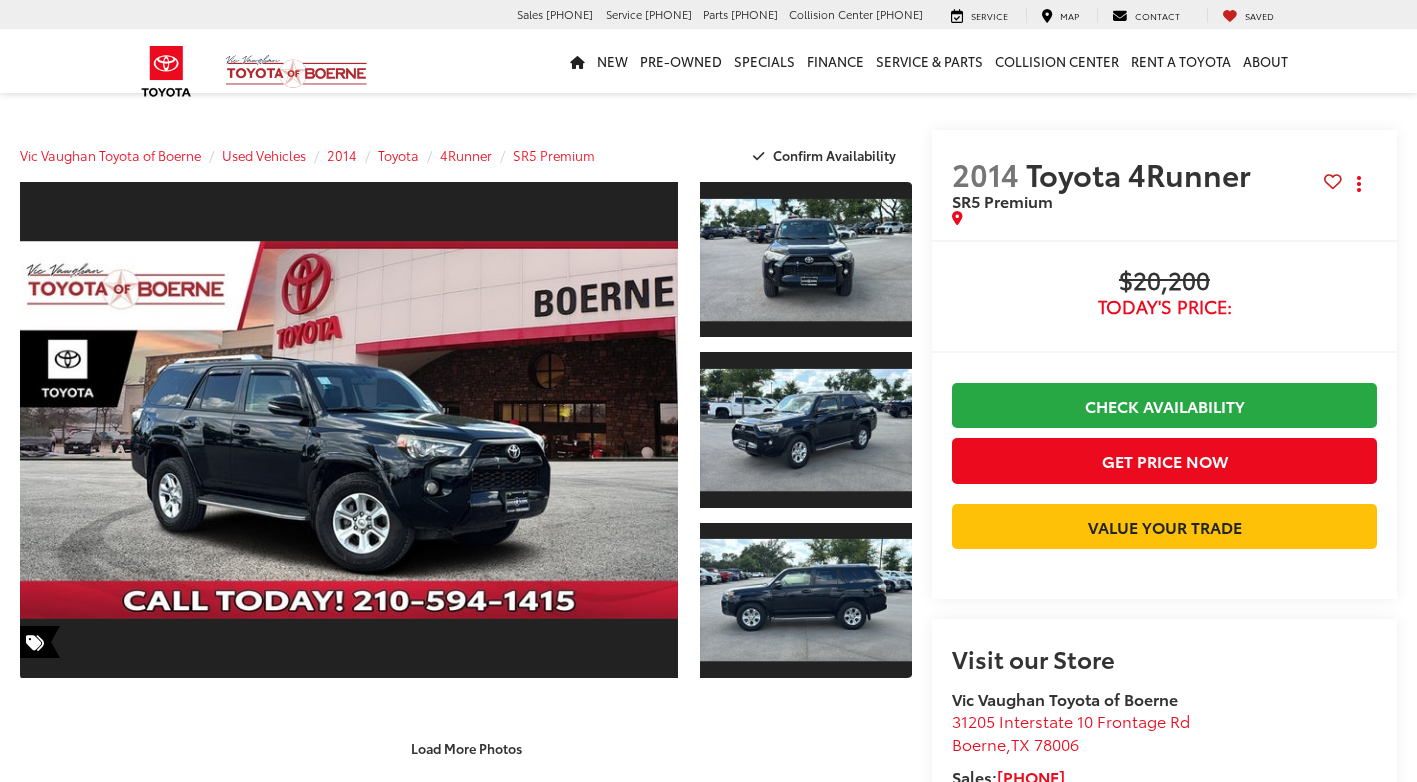 scroll, scrollTop: 400, scrollLeft: 0, axis: vertical 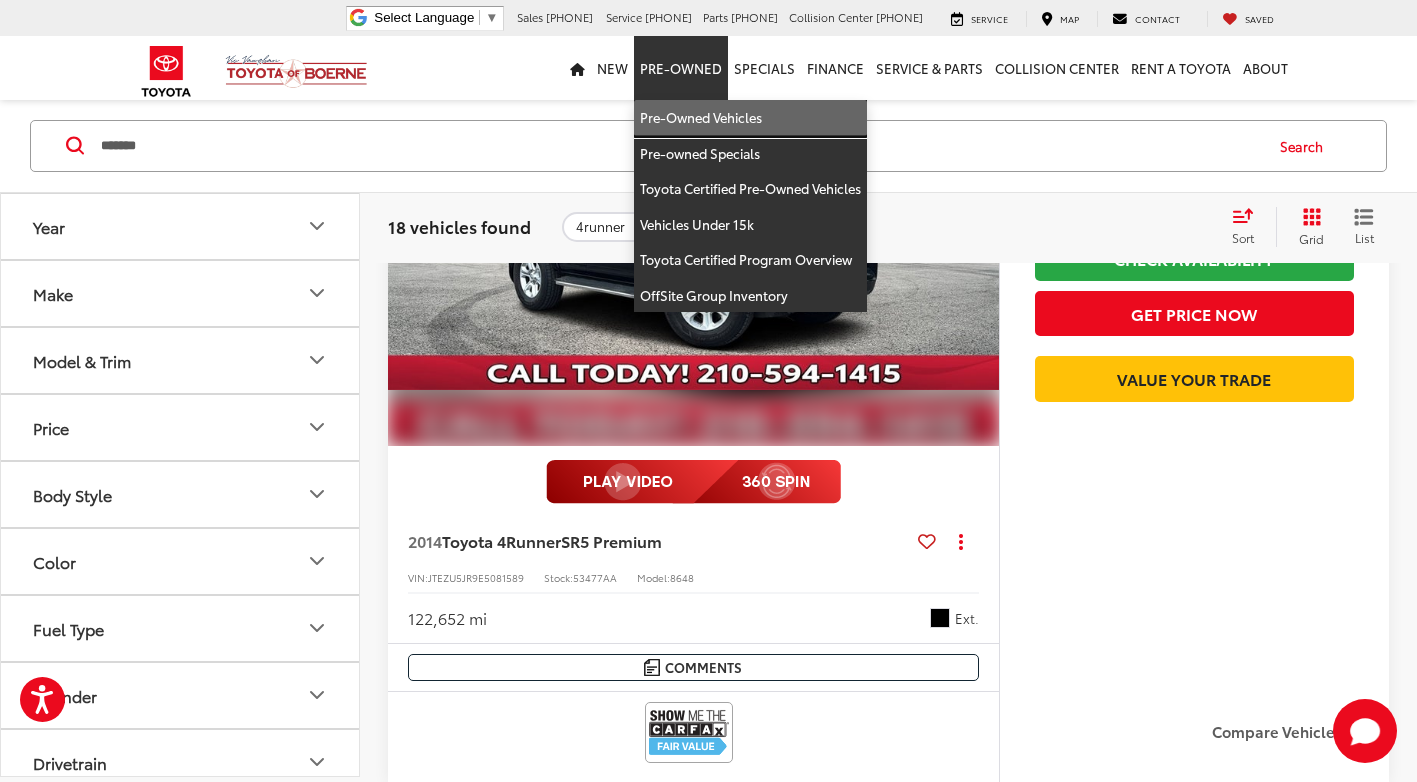 click on "Pre-Owned Vehicles" at bounding box center [750, 118] 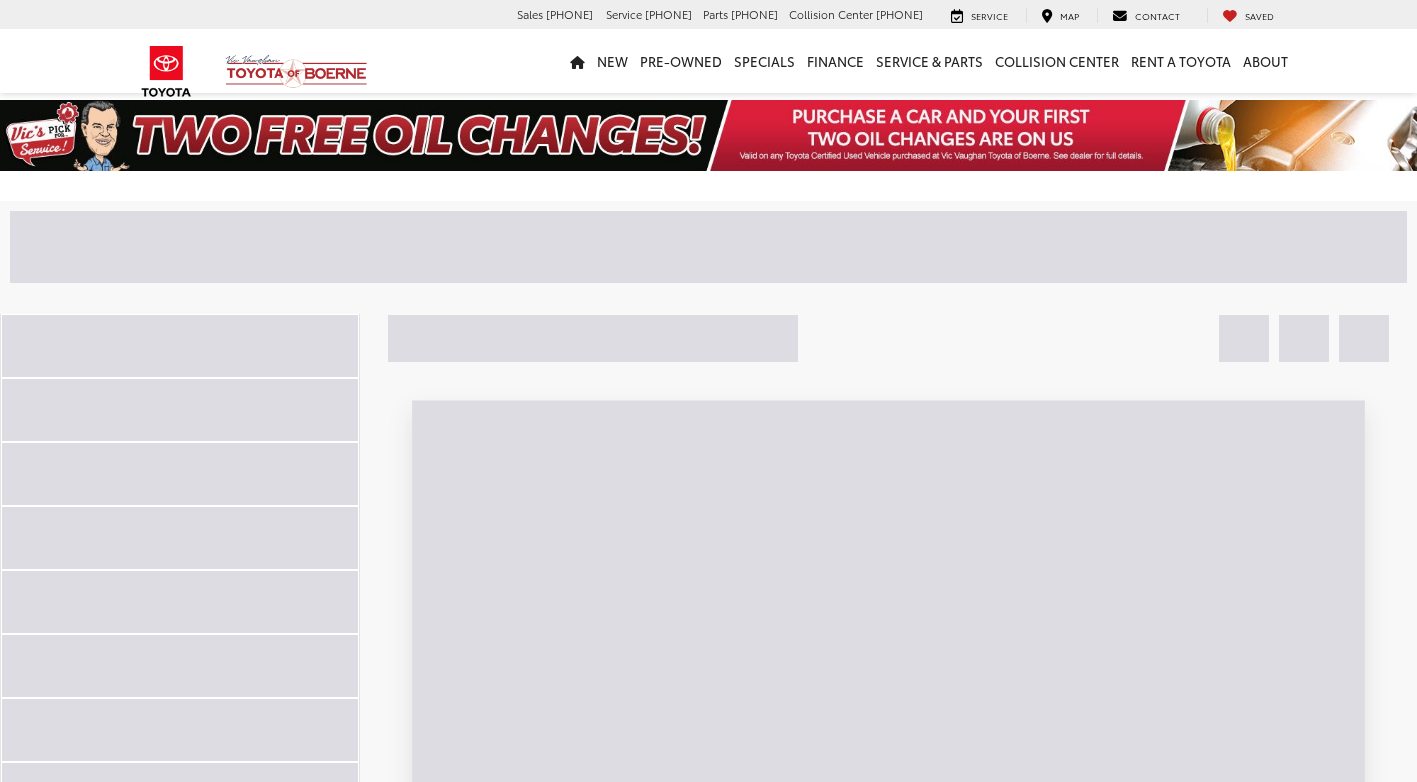 scroll, scrollTop: 0, scrollLeft: 0, axis: both 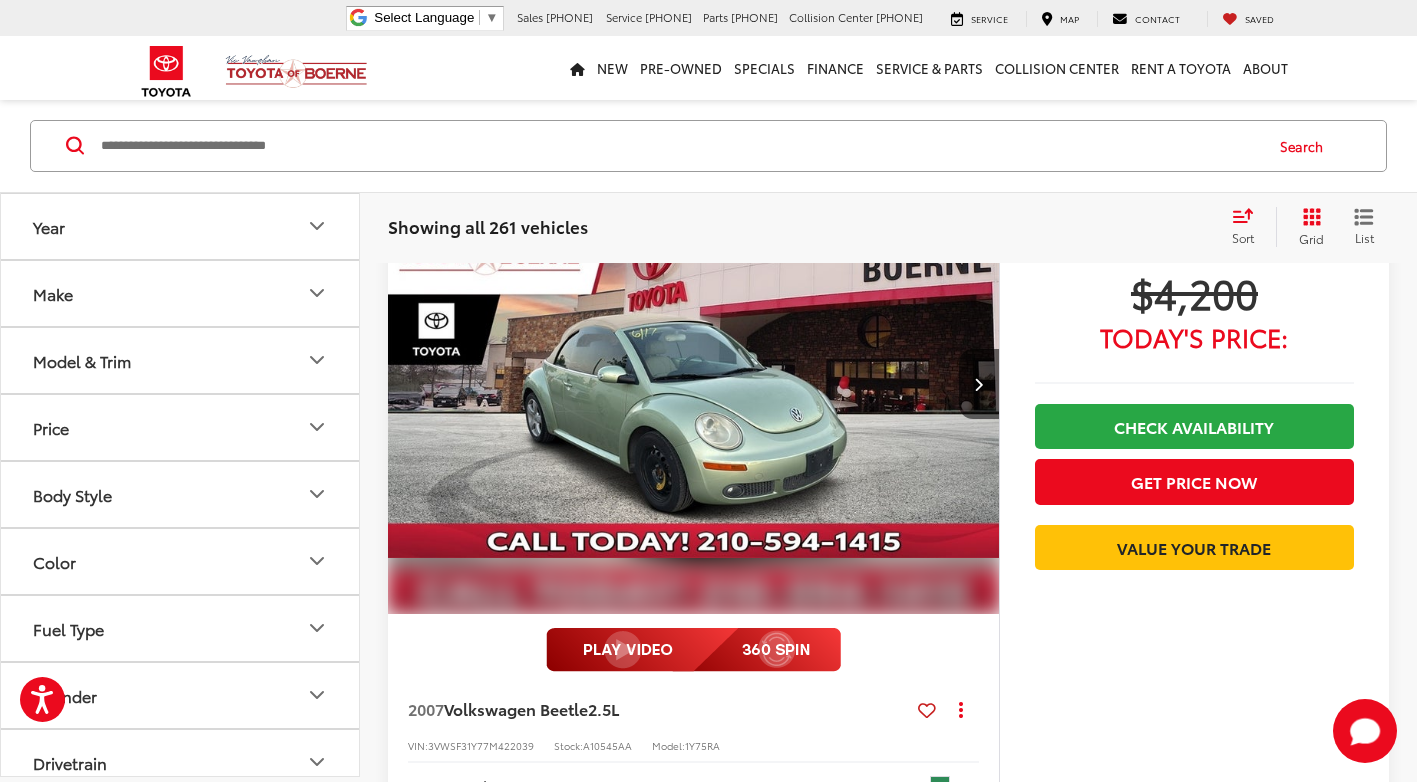 click at bounding box center (680, 146) 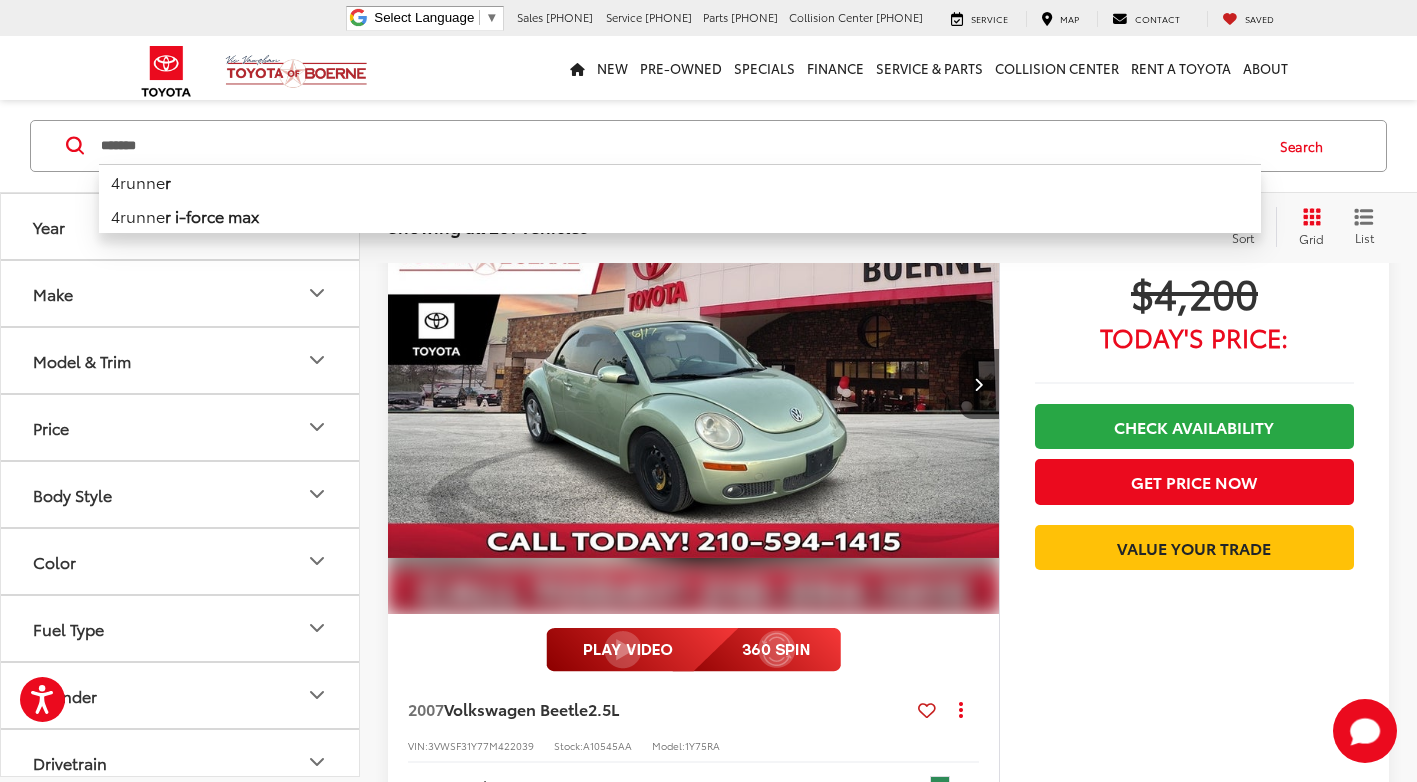 type on "*******" 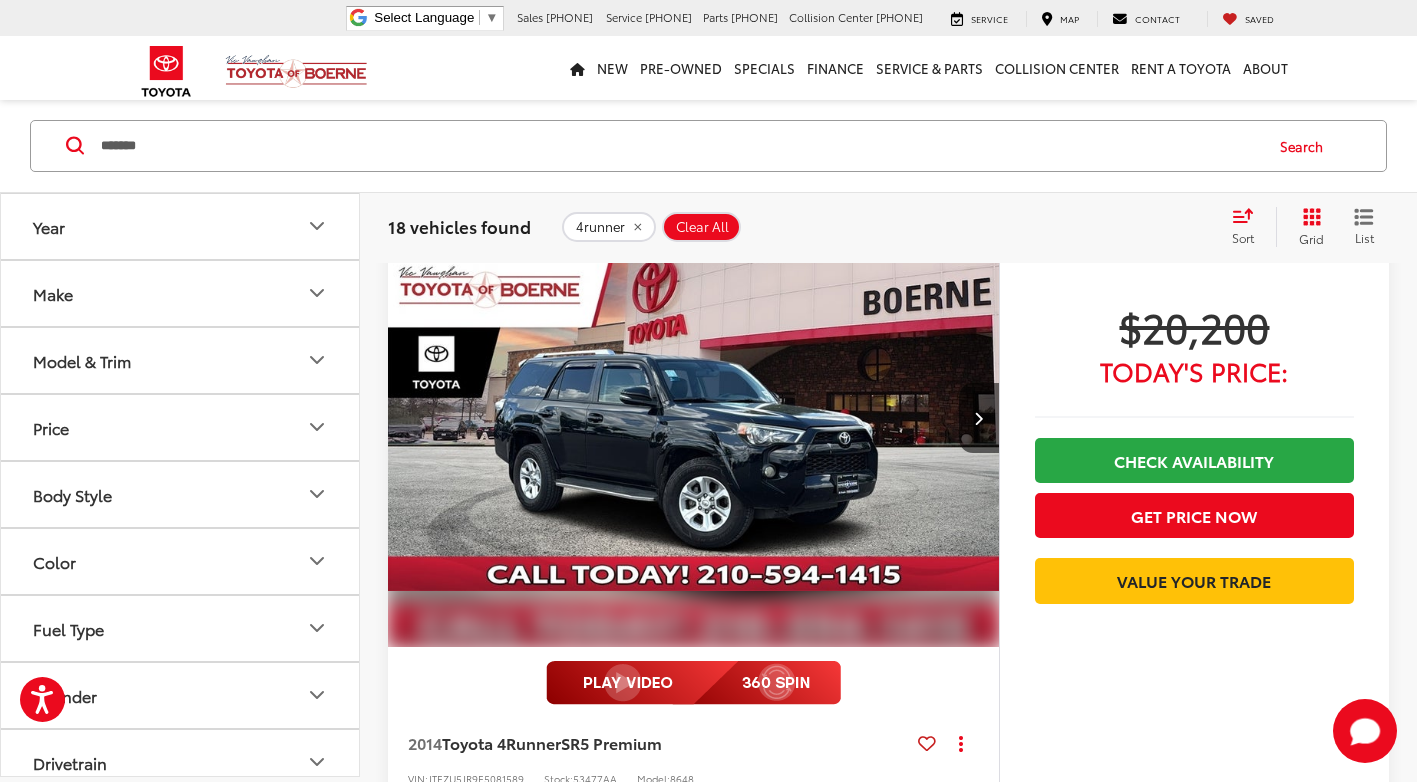 scroll, scrollTop: 901, scrollLeft: 0, axis: vertical 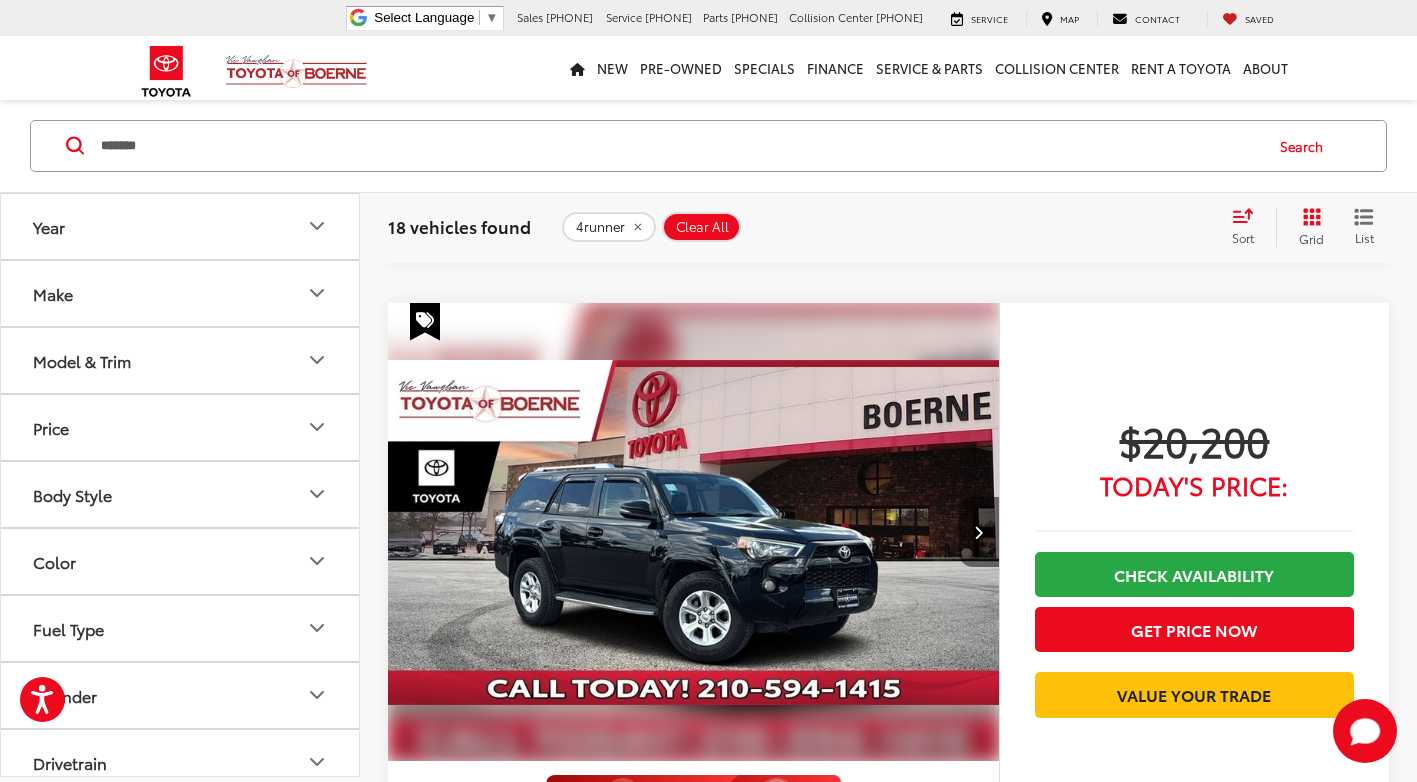 click at bounding box center [979, 532] 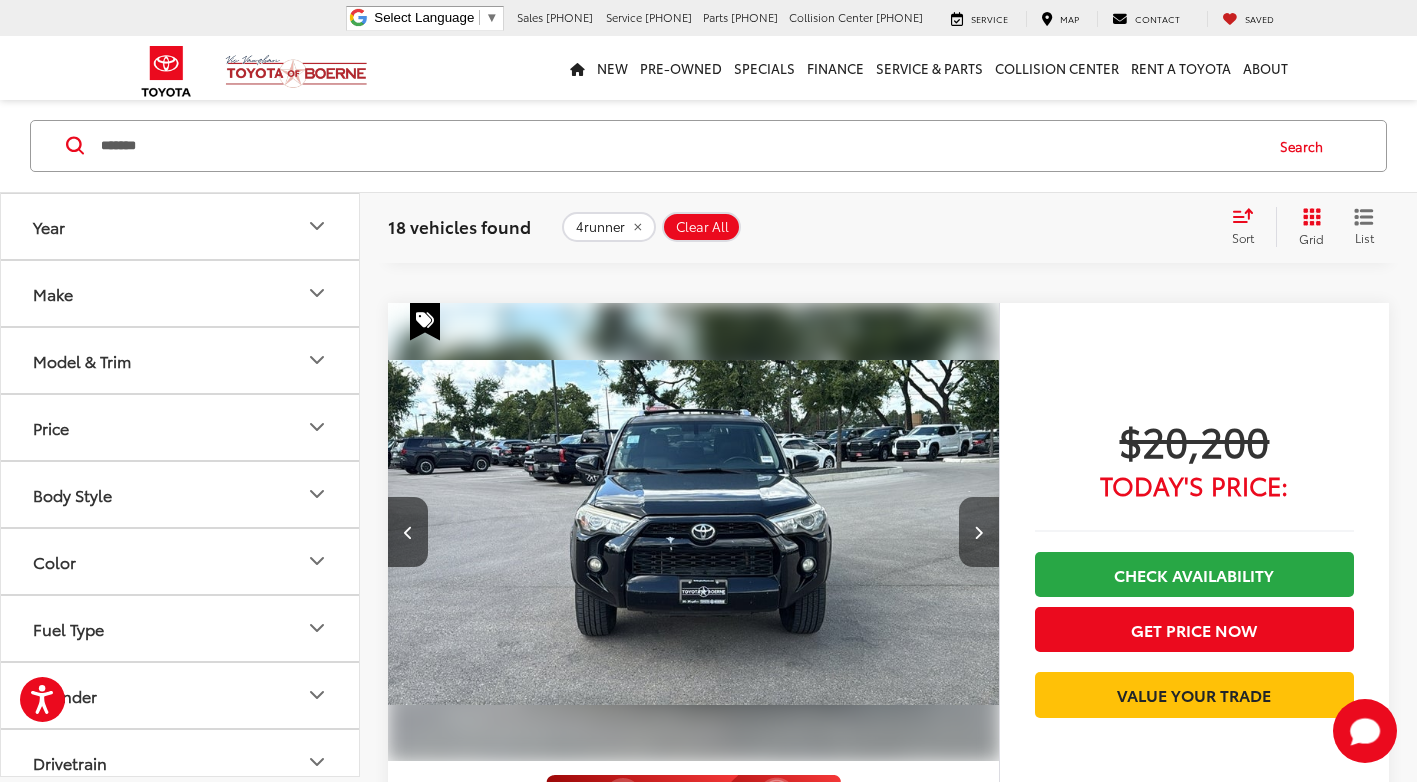 click at bounding box center [979, 532] 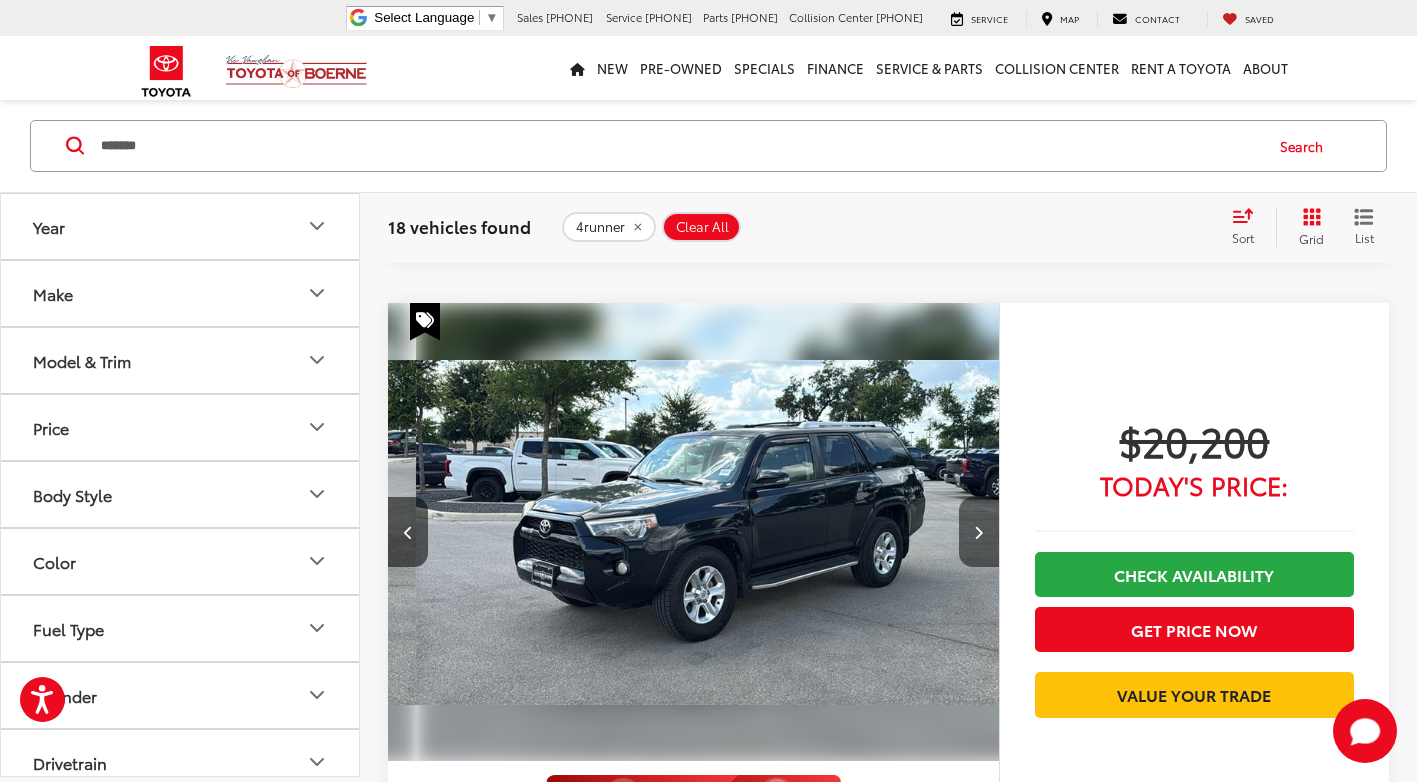 scroll, scrollTop: 0, scrollLeft: 1228, axis: horizontal 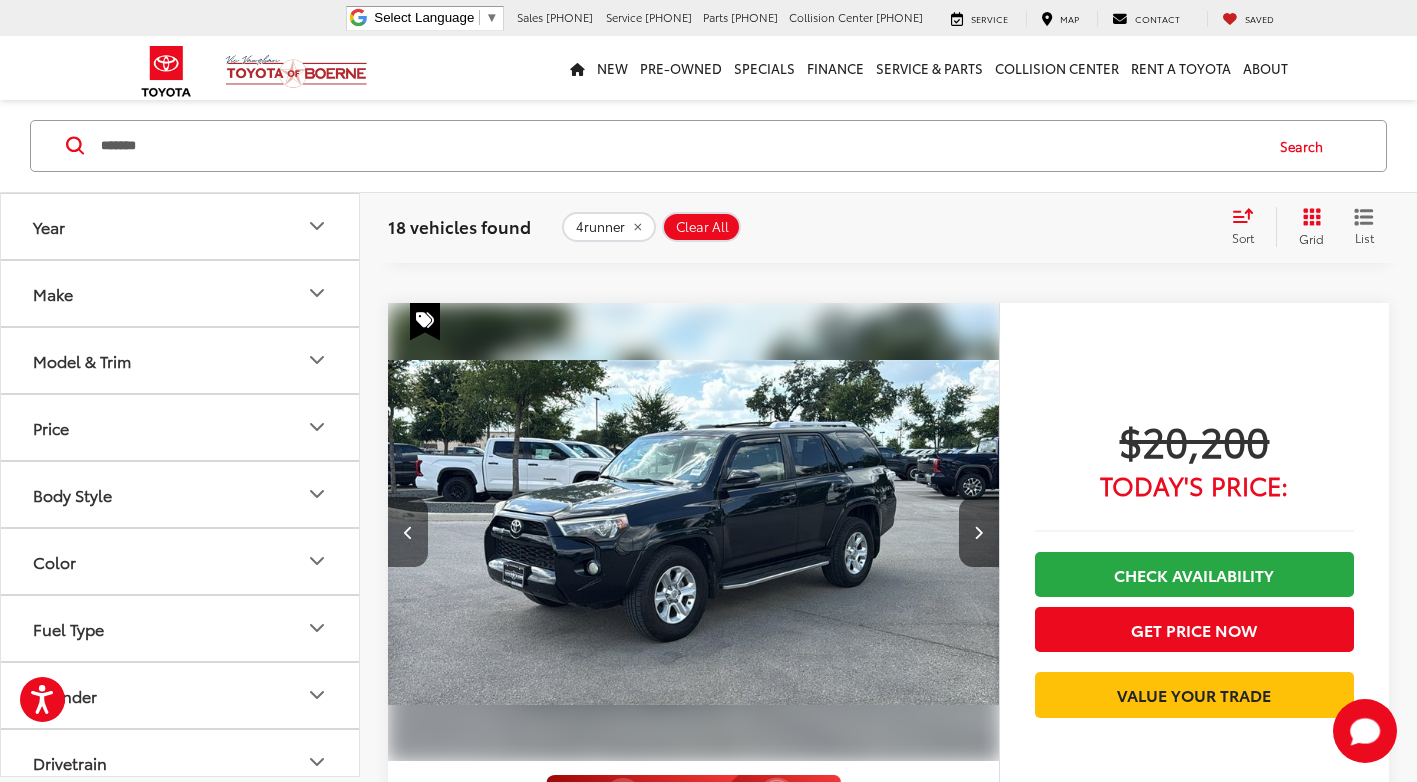 click at bounding box center [408, 532] 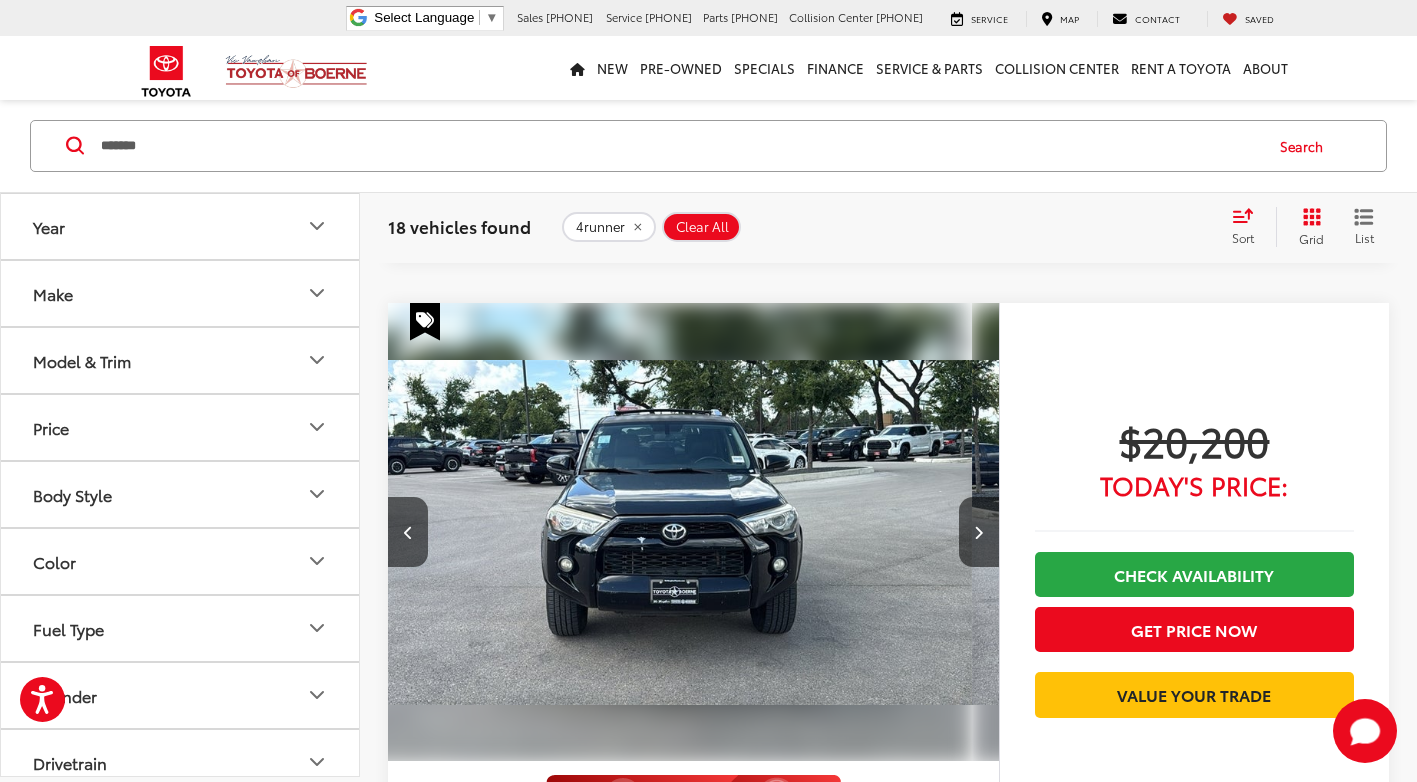 scroll, scrollTop: 0, scrollLeft: 614, axis: horizontal 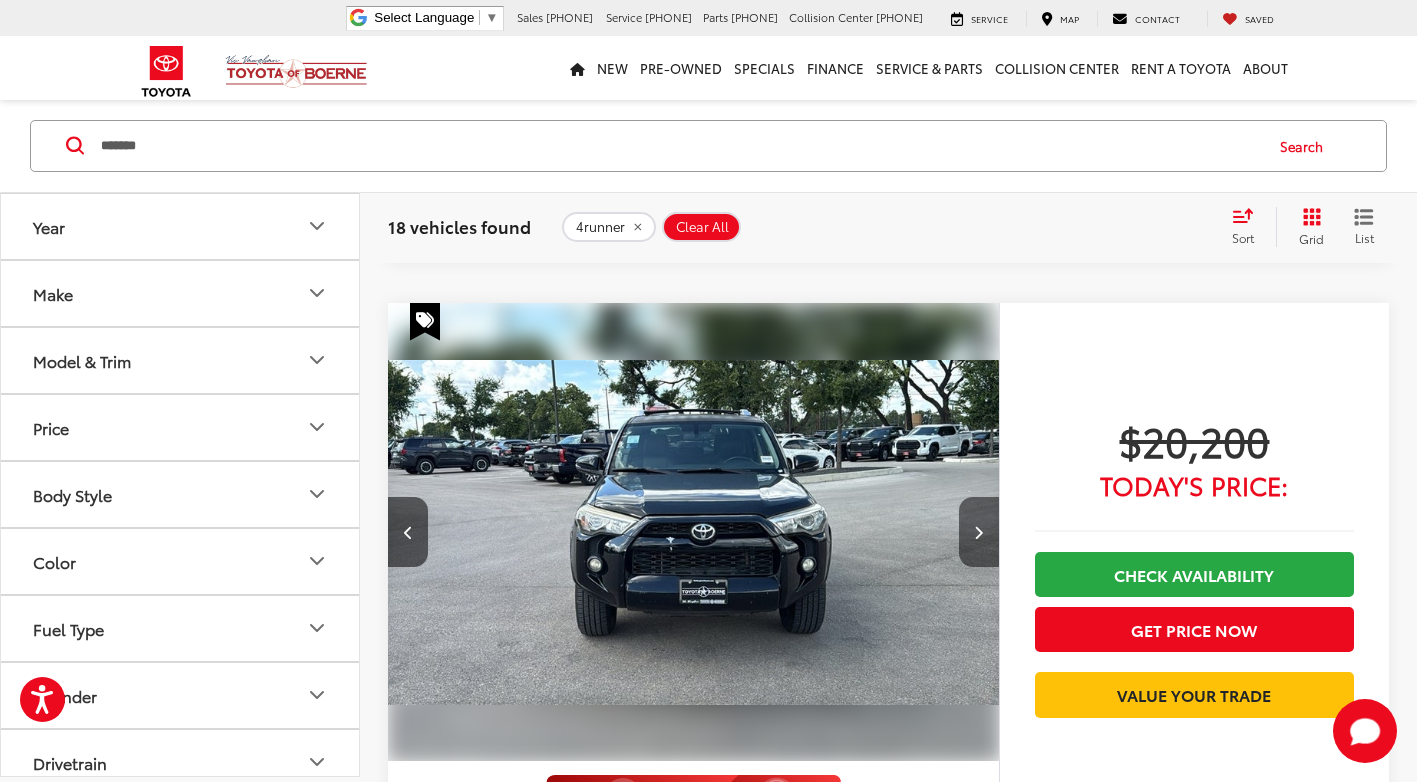 click at bounding box center [978, 532] 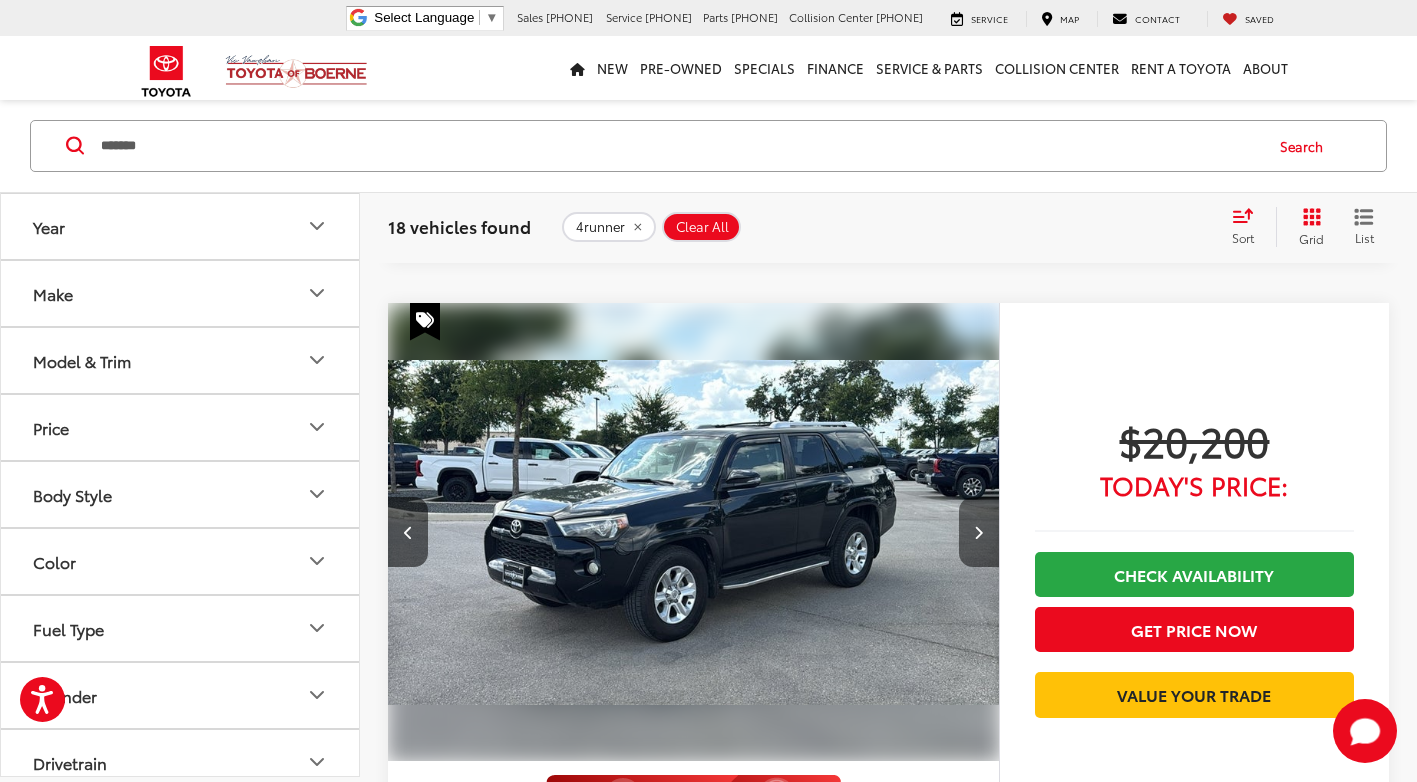 click at bounding box center (978, 532) 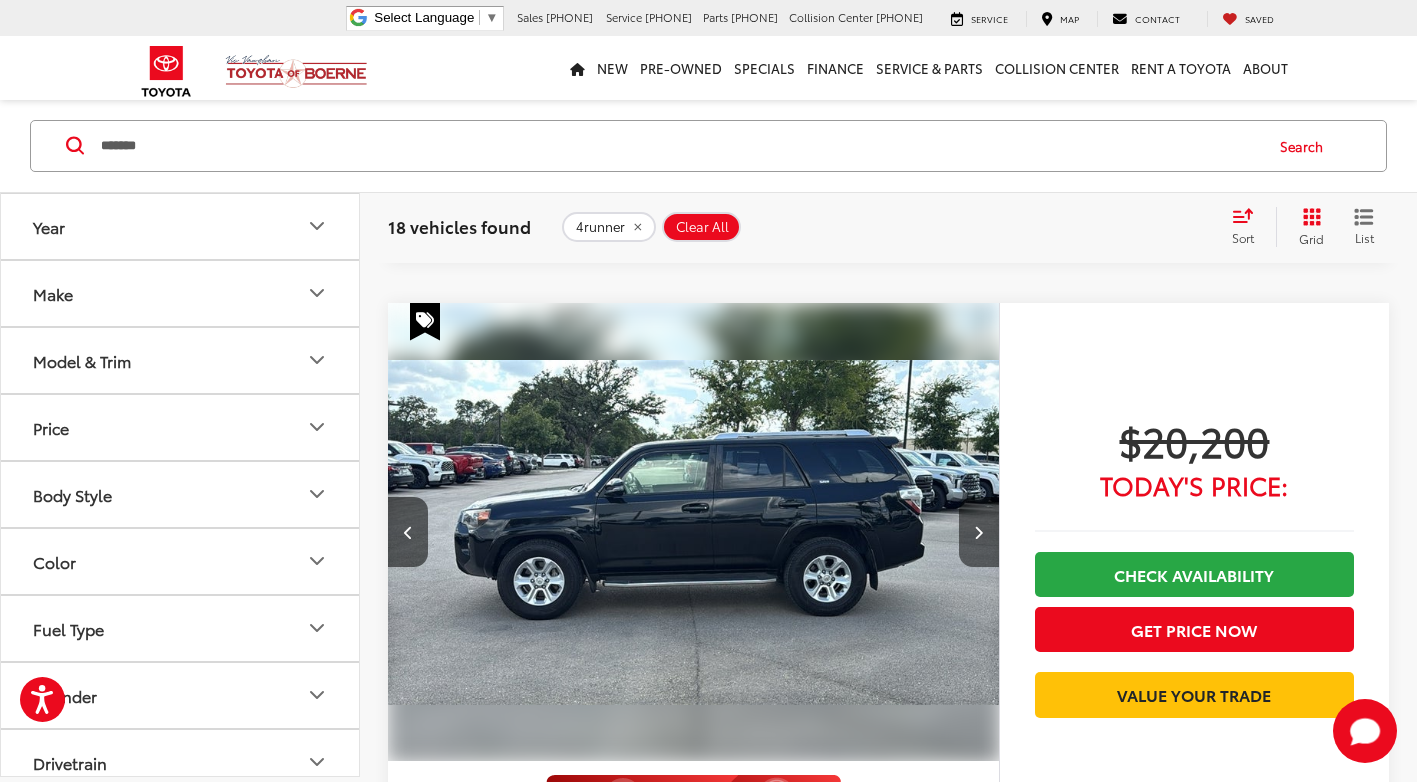 click at bounding box center (979, 532) 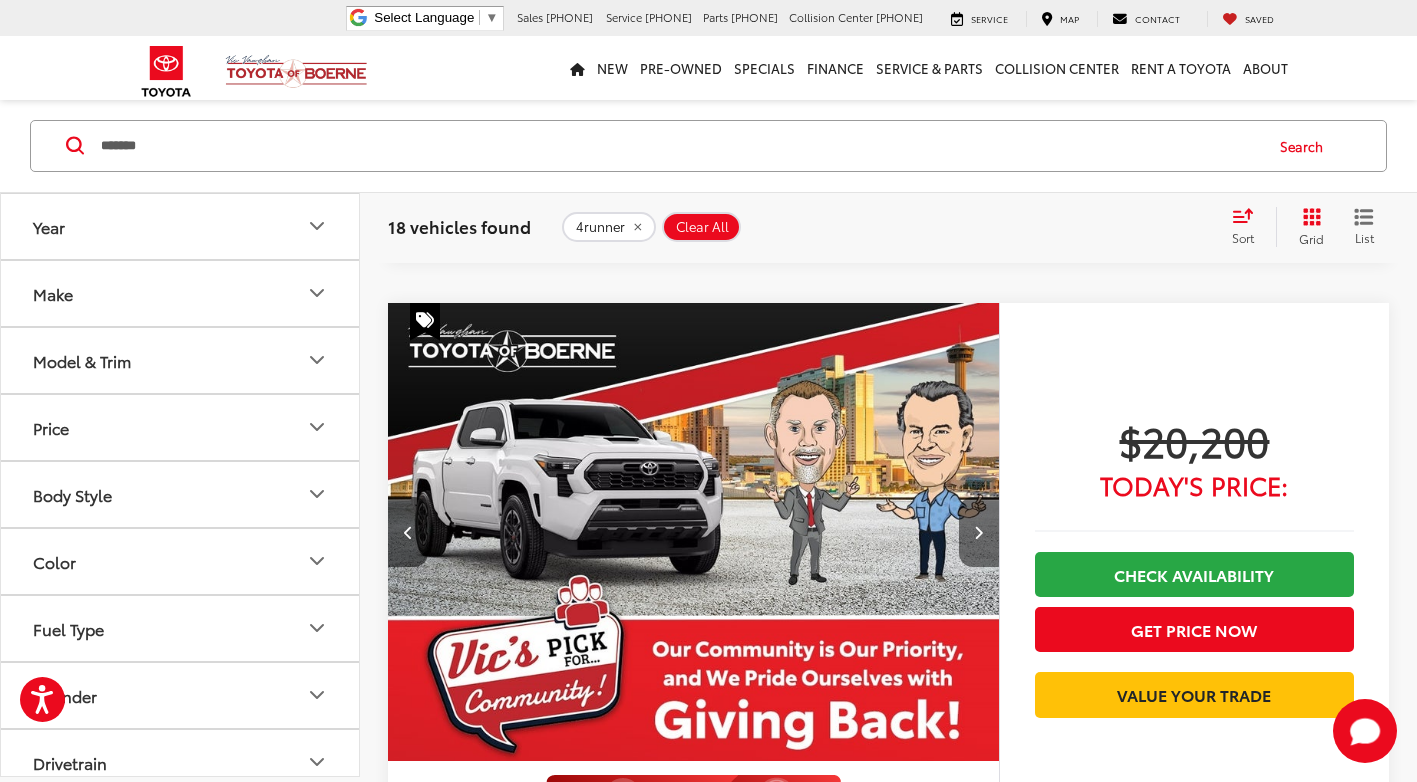 click at bounding box center (979, 532) 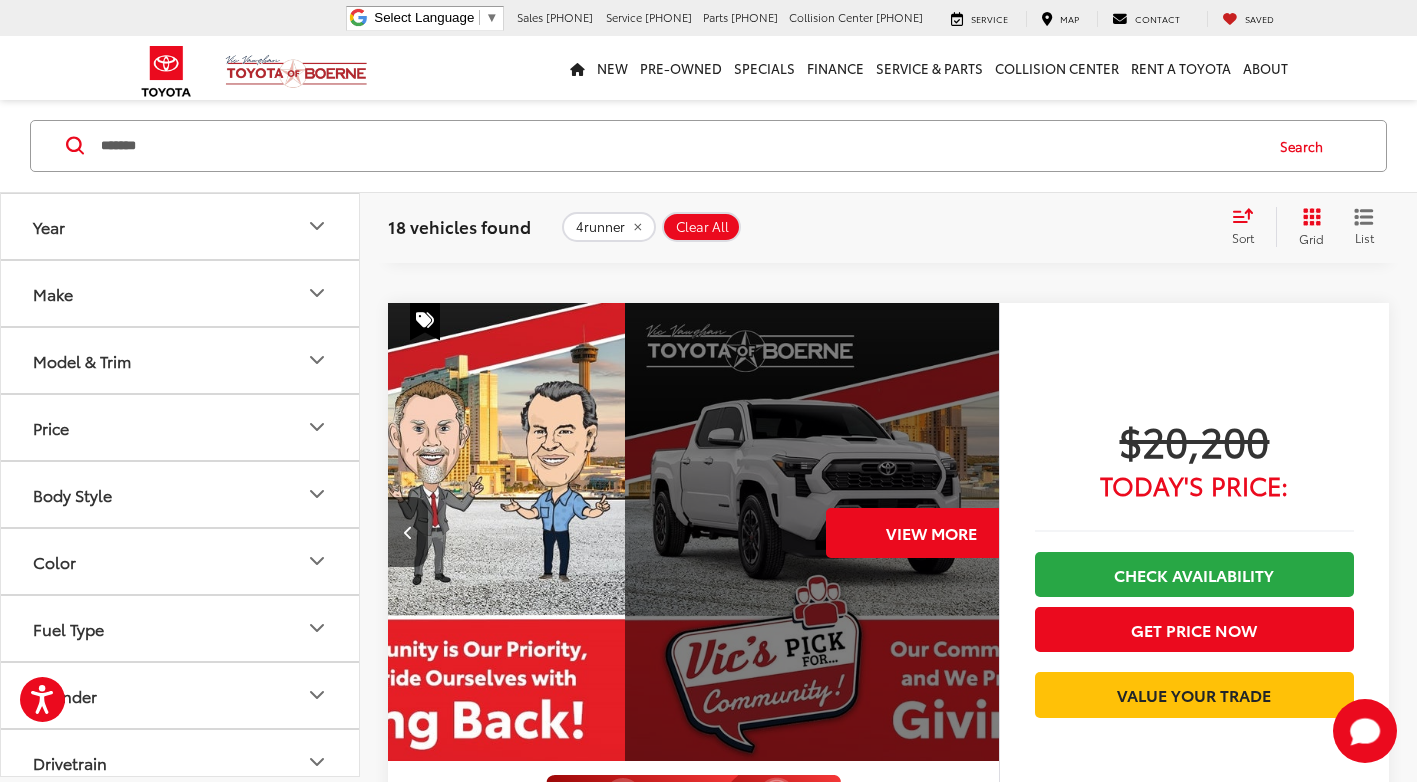 scroll, scrollTop: 0, scrollLeft: 3070, axis: horizontal 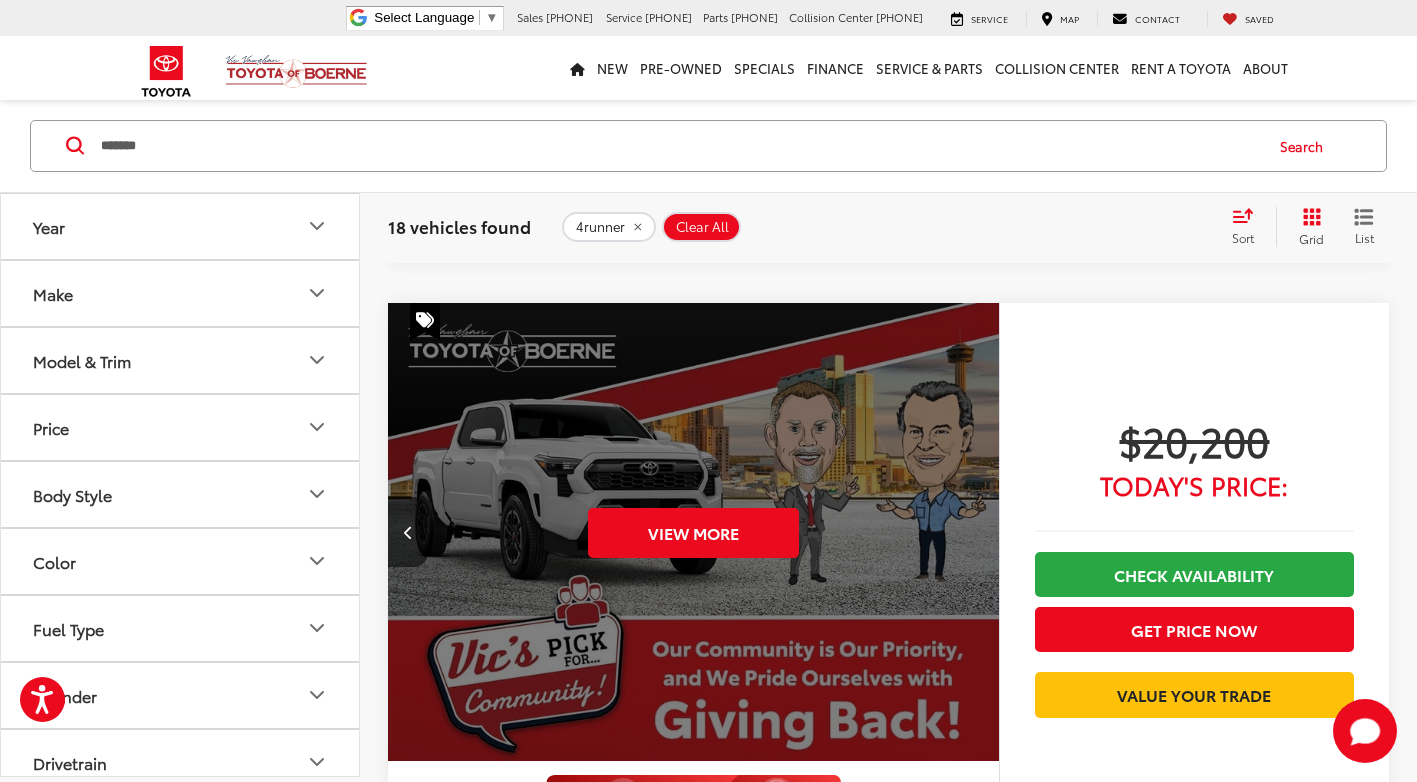 click on "View More" at bounding box center (694, 533) 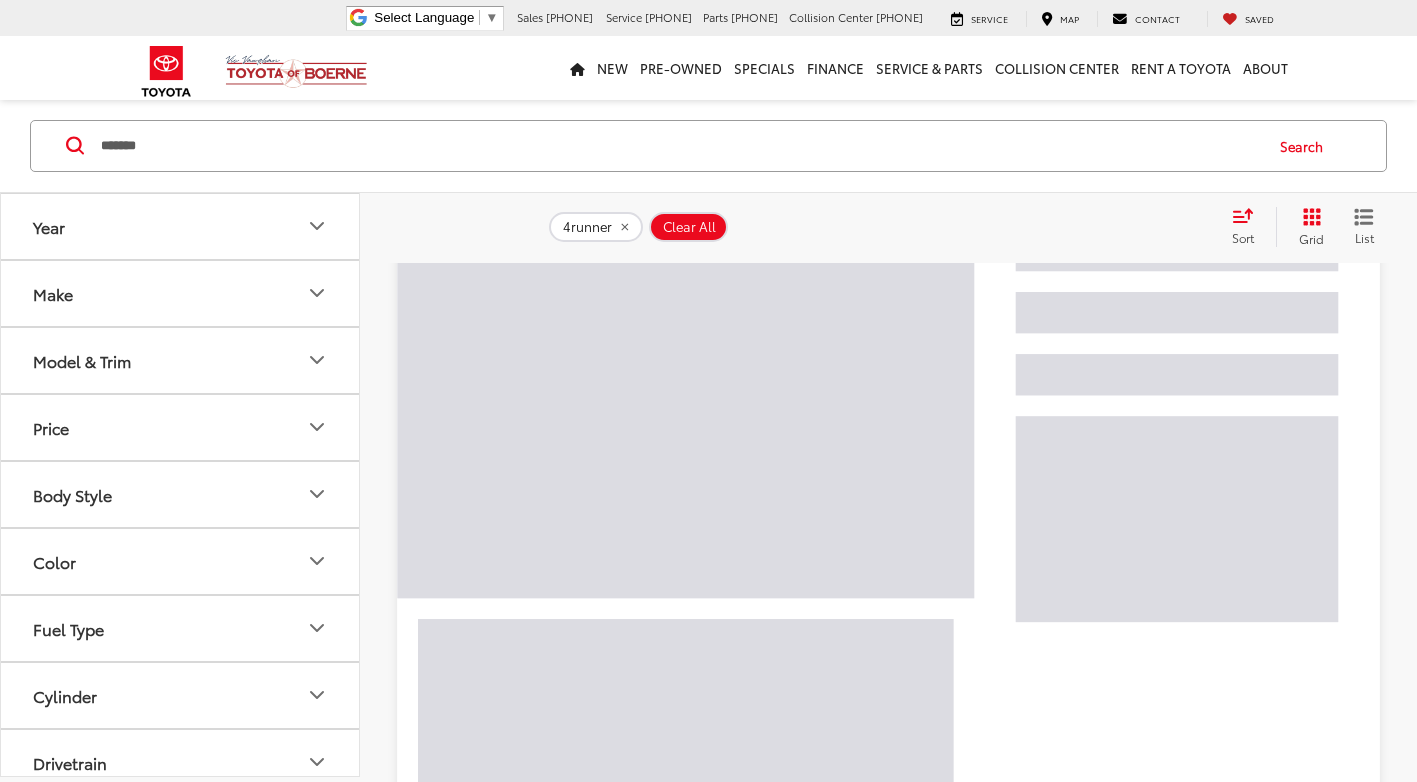 scroll, scrollTop: 881, scrollLeft: 0, axis: vertical 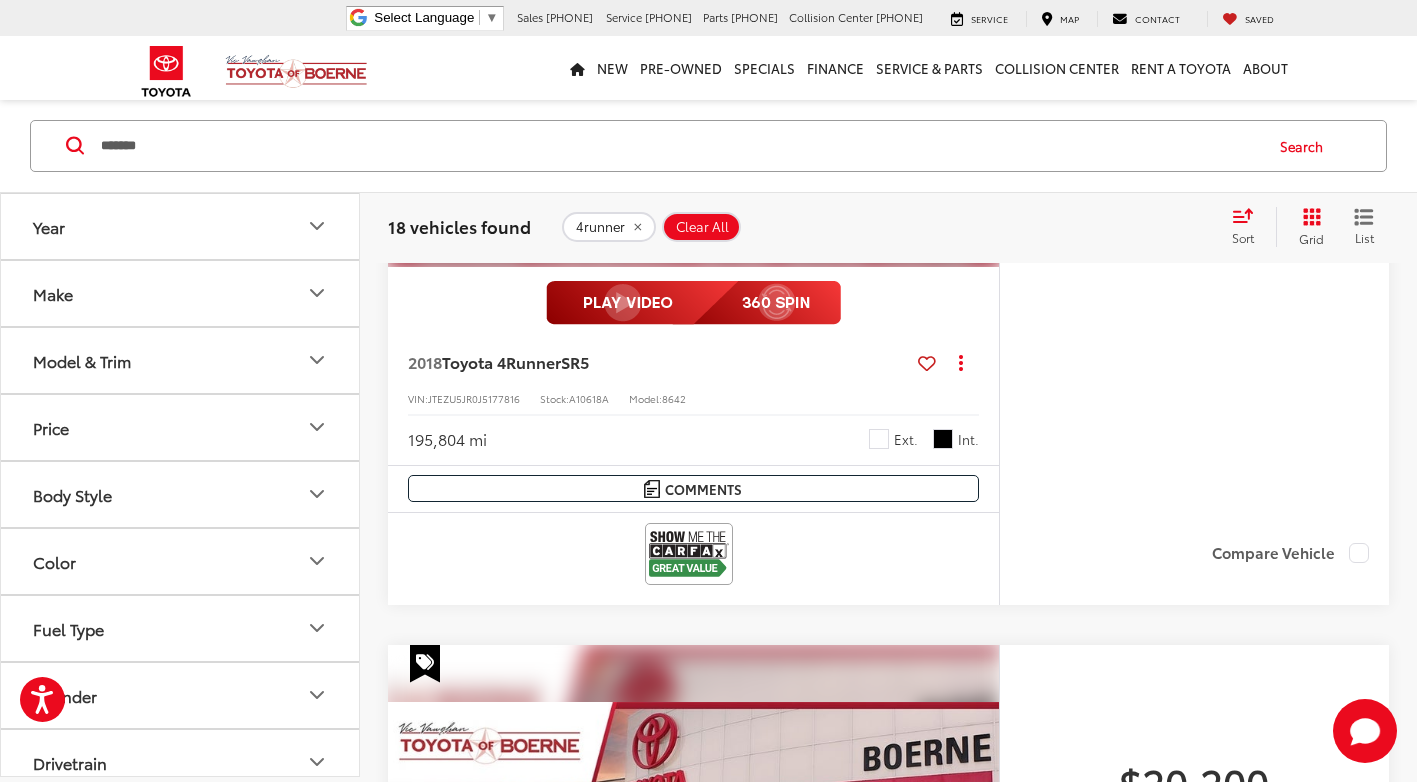 click on "*******" at bounding box center [680, 146] 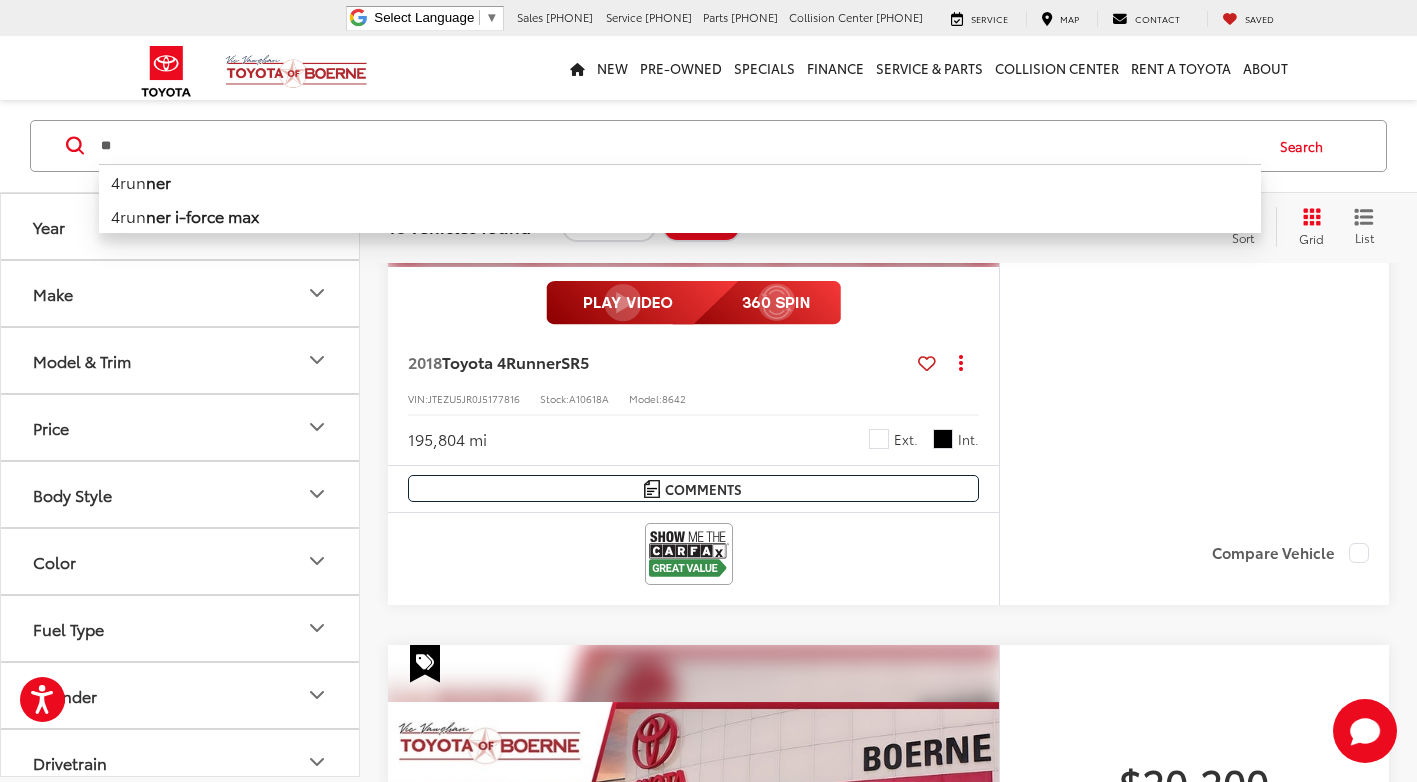 type on "*" 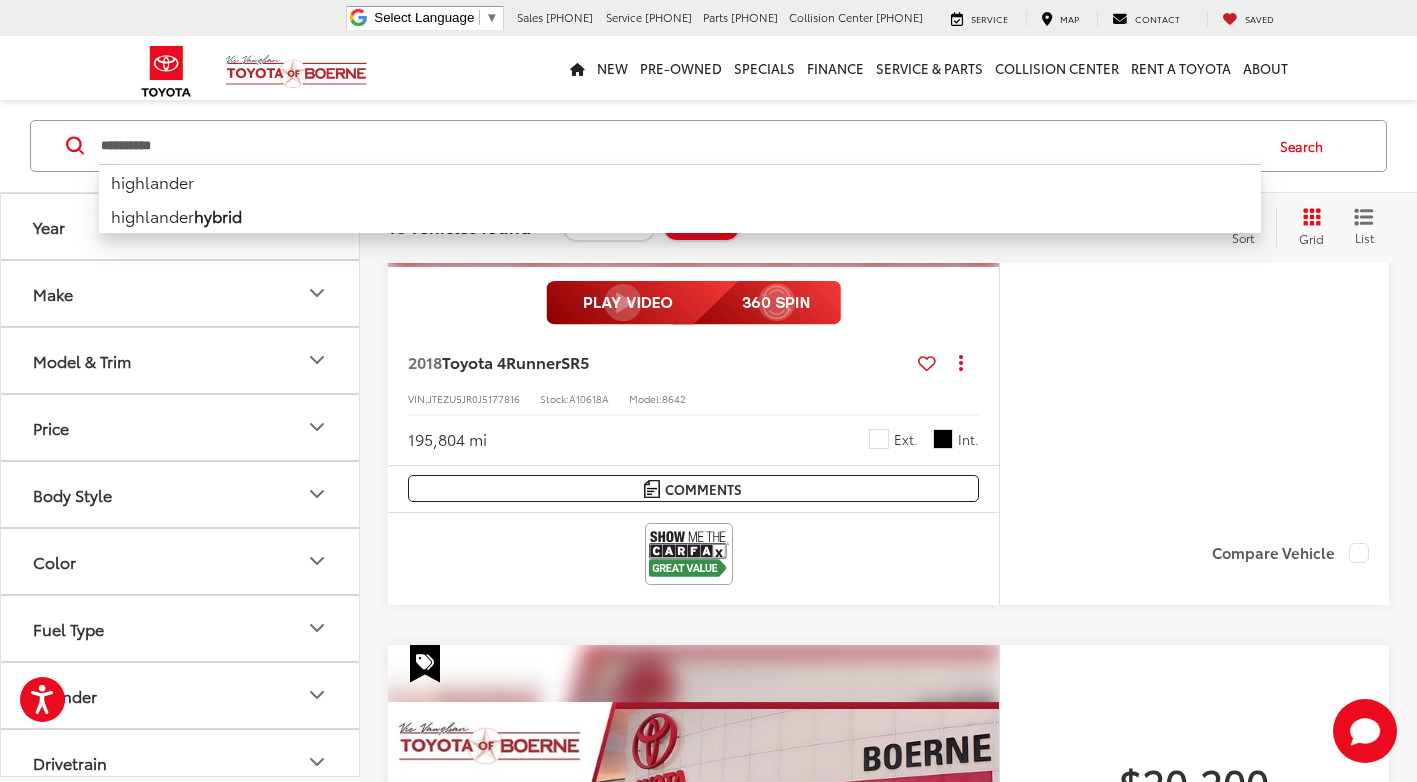 type on "**********" 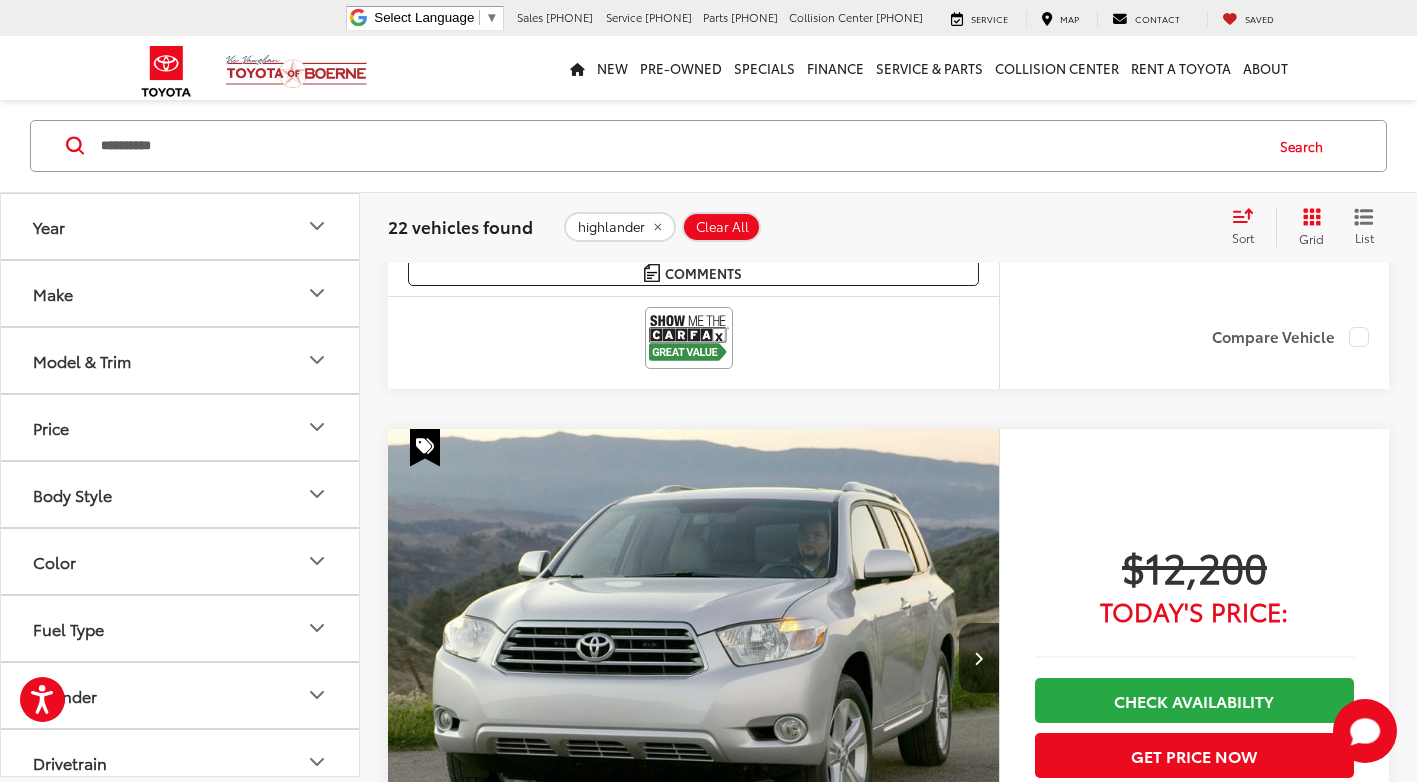 scroll, scrollTop: 501, scrollLeft: 0, axis: vertical 